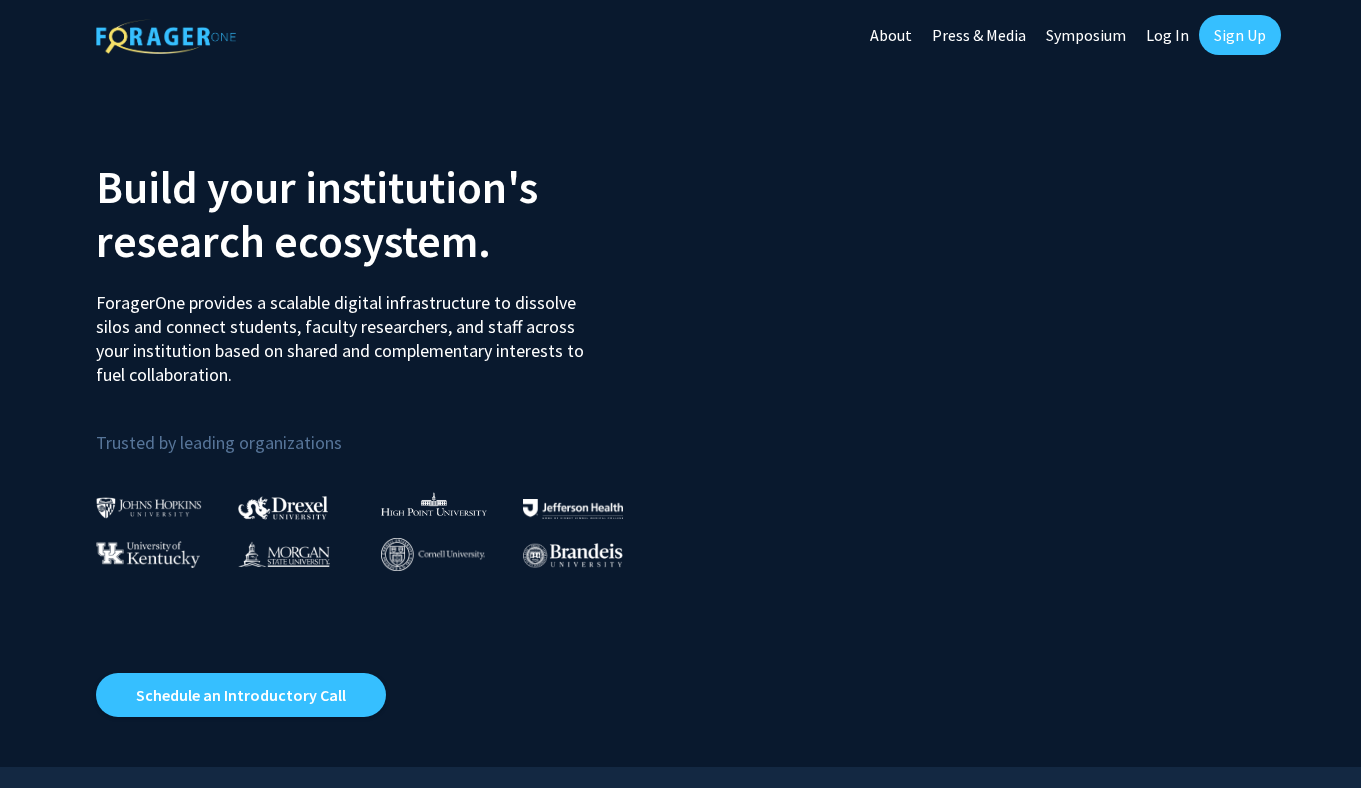 scroll, scrollTop: 0, scrollLeft: 0, axis: both 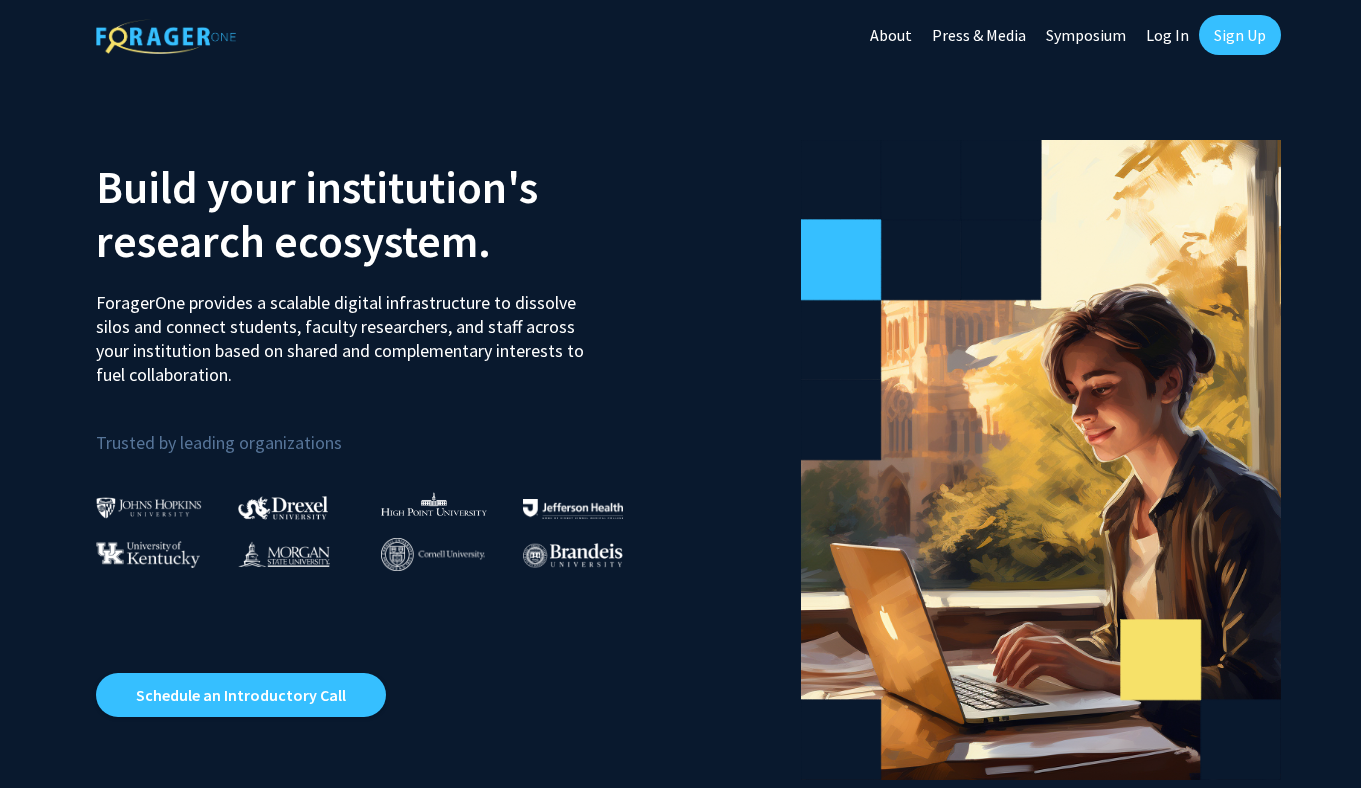 click on "Log In" 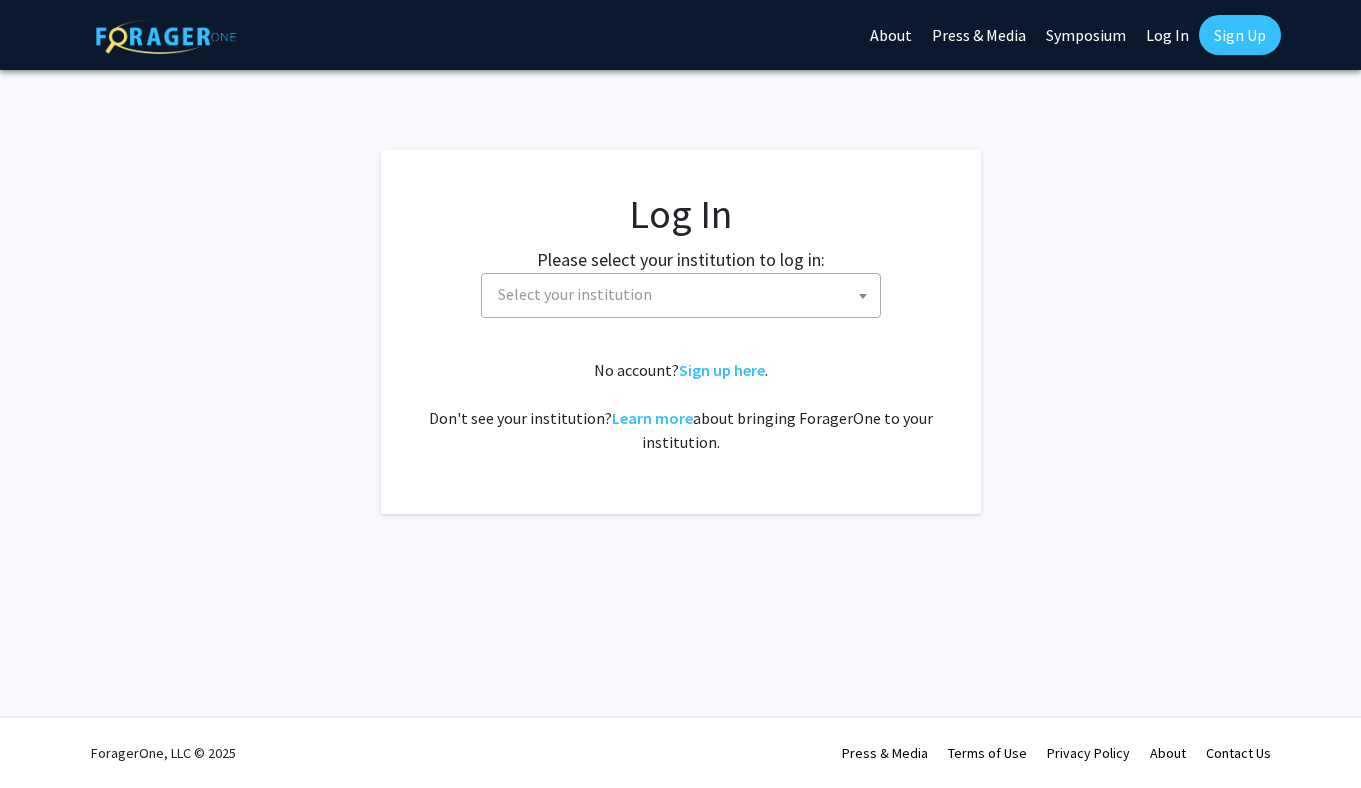click on "Select your institution" at bounding box center [685, 294] 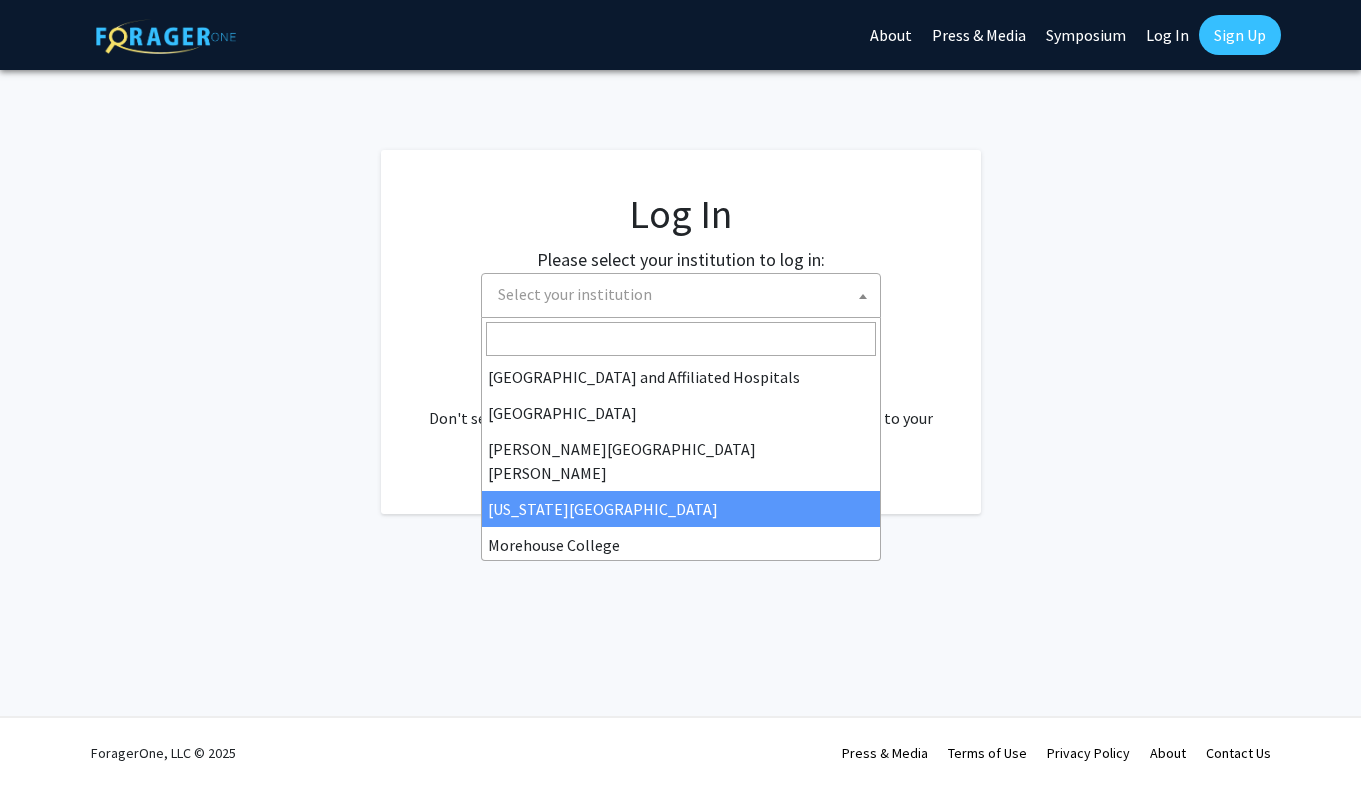 scroll, scrollTop: 327, scrollLeft: 0, axis: vertical 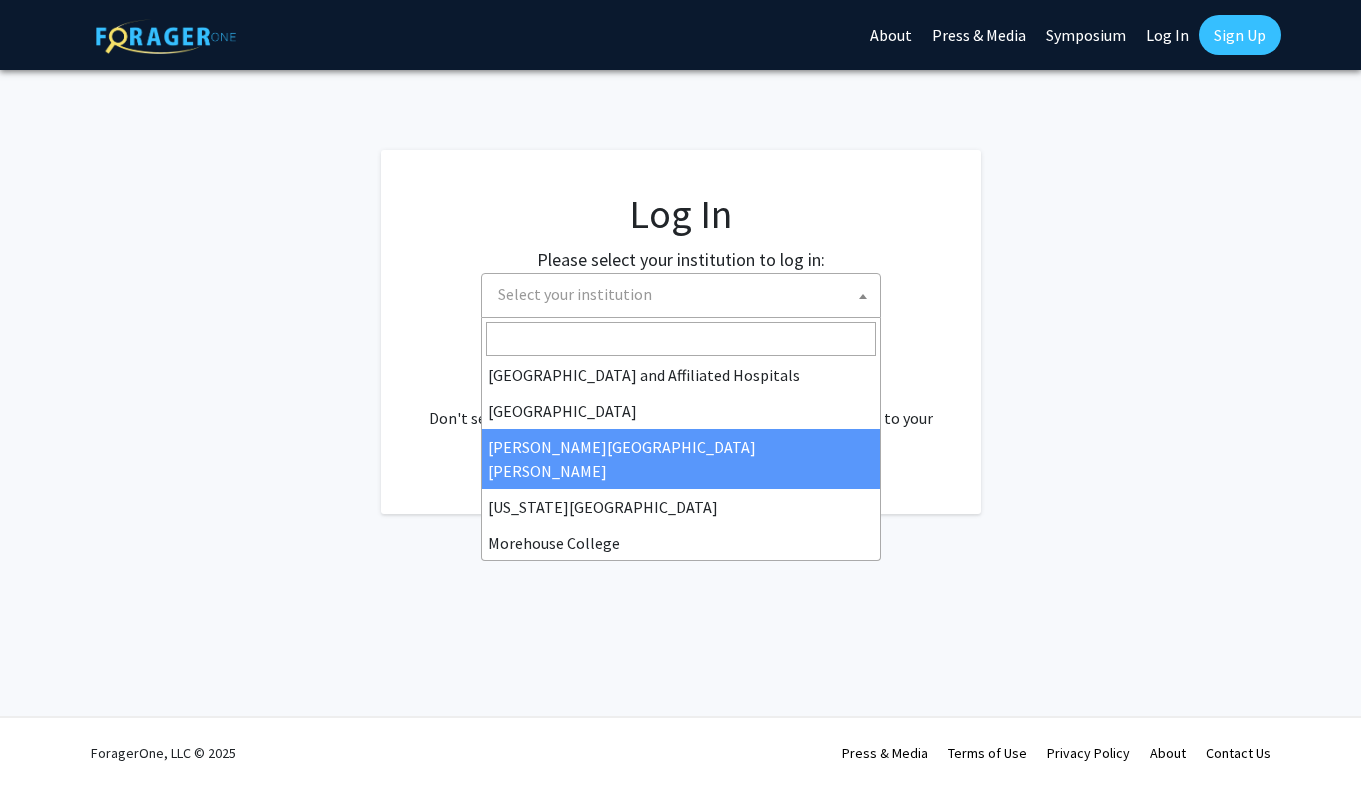 select on "1" 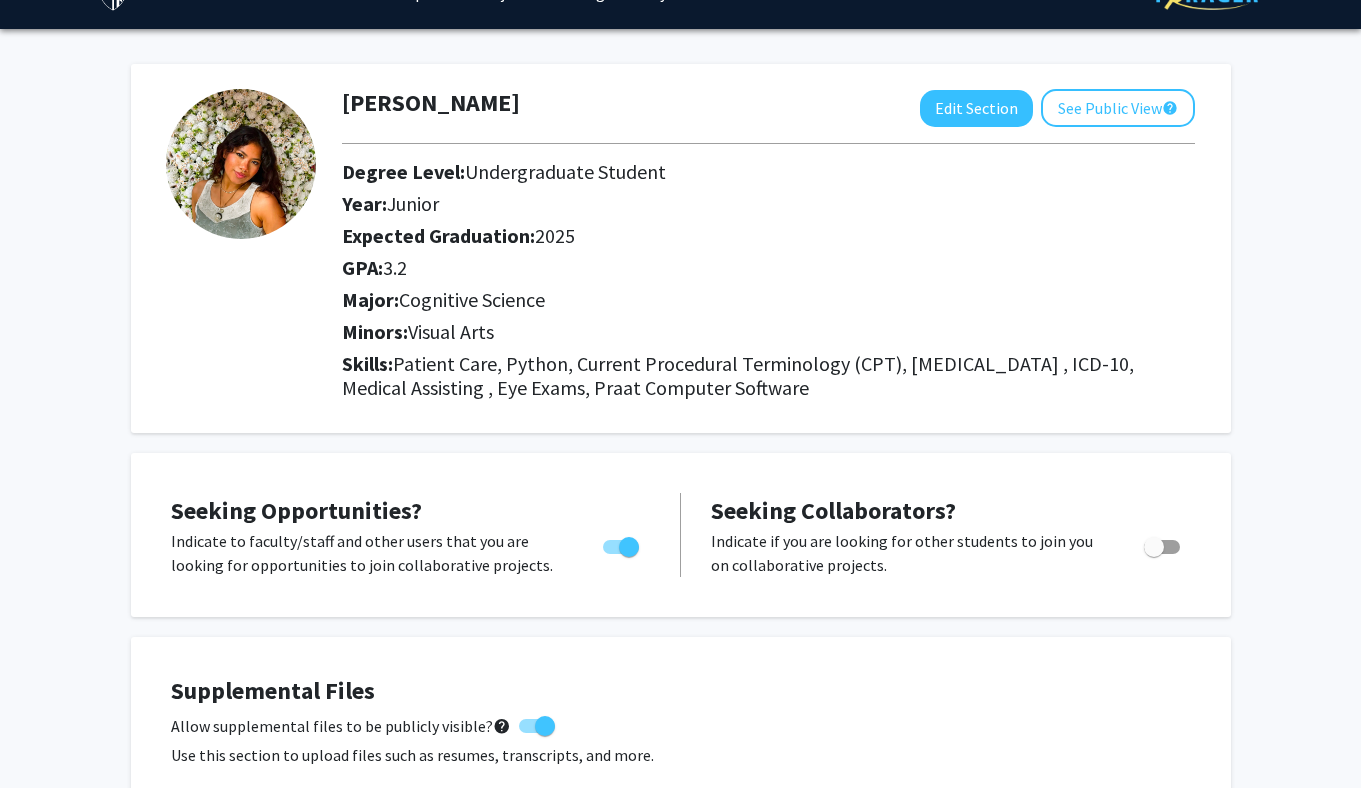 scroll, scrollTop: 0, scrollLeft: 0, axis: both 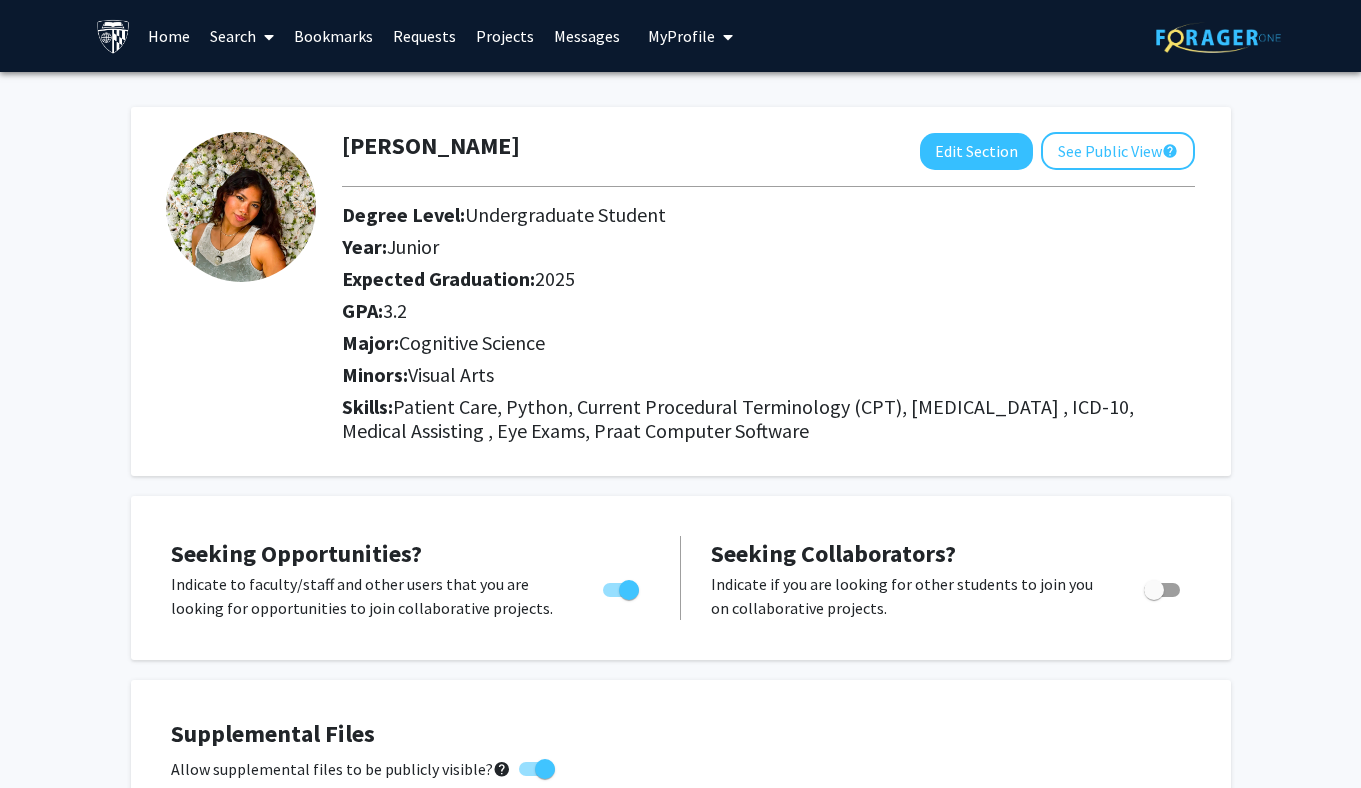 click on "Home" at bounding box center [169, 36] 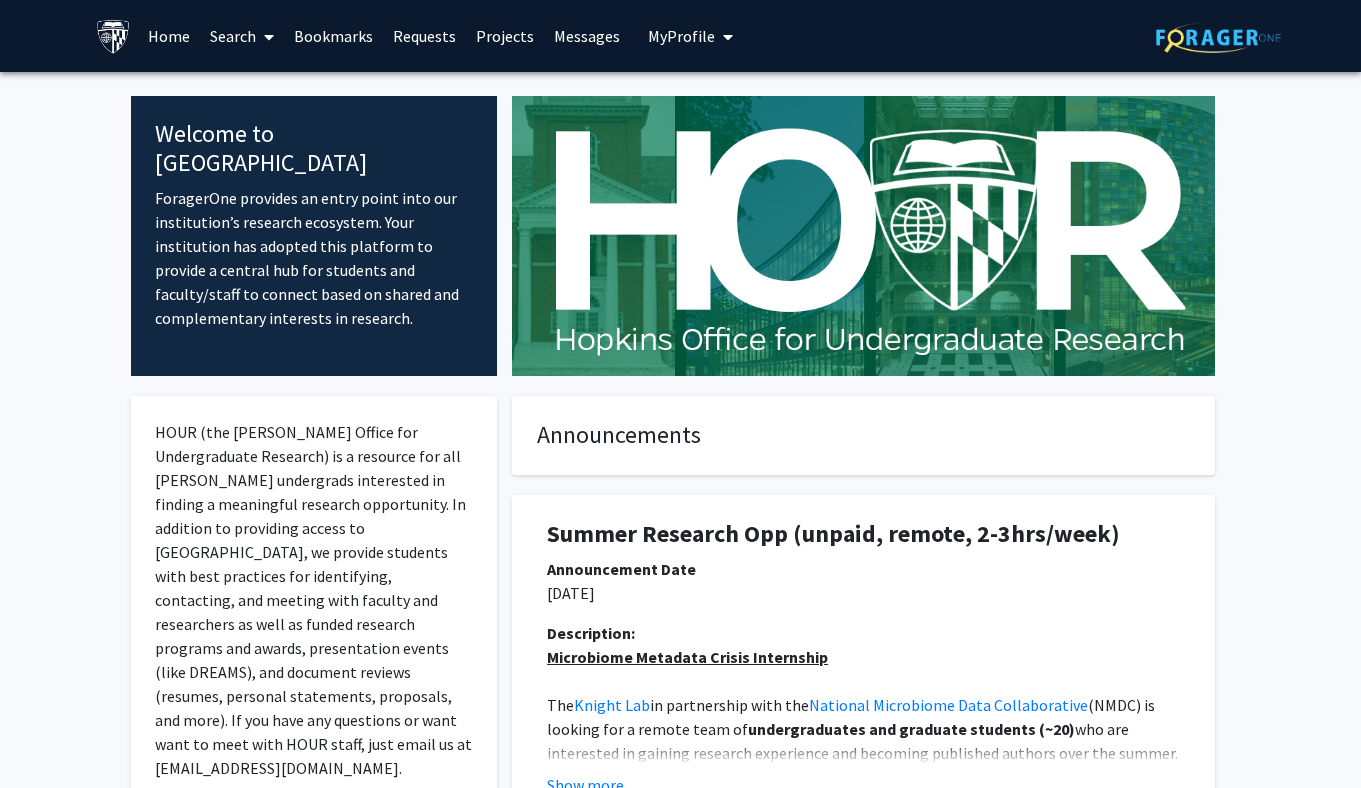 click on "Search" at bounding box center [242, 36] 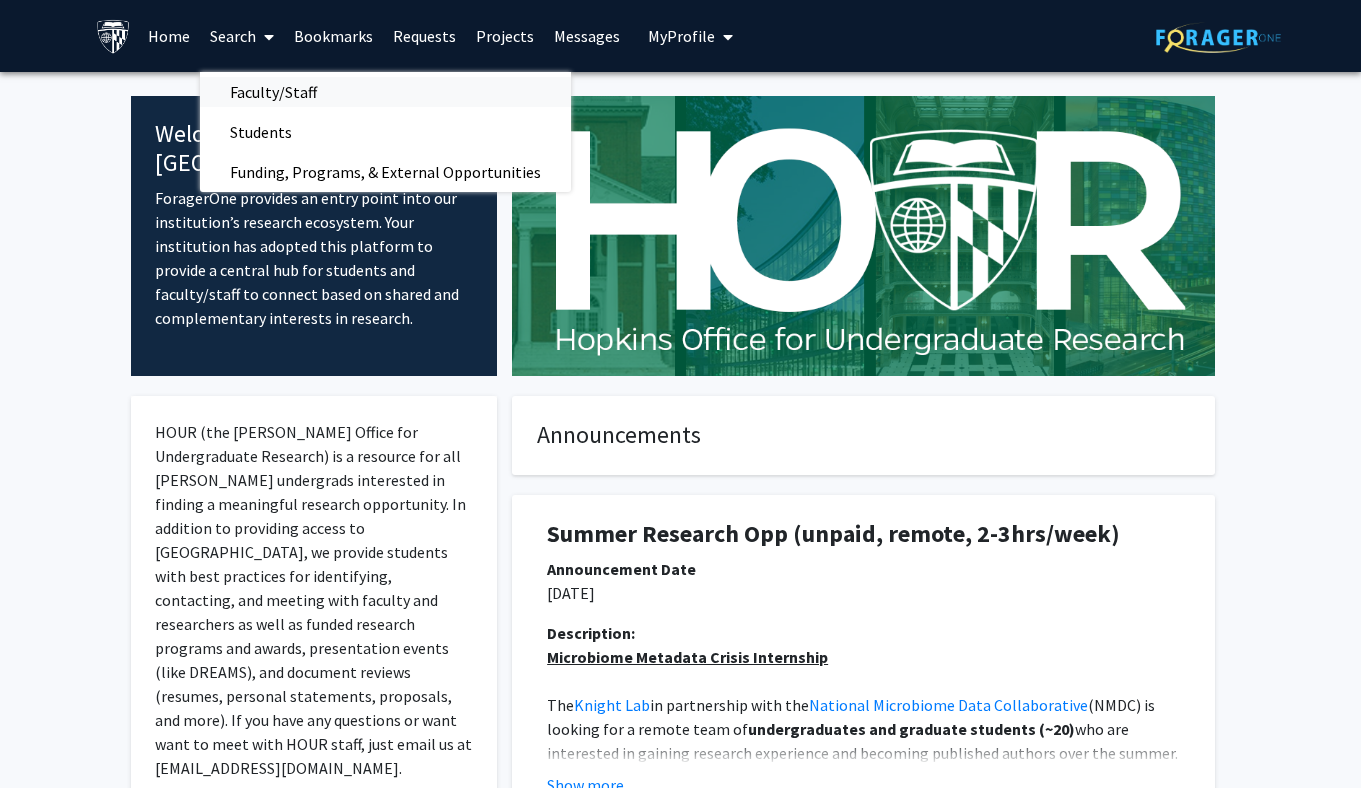 click on "Faculty/Staff" at bounding box center (273, 92) 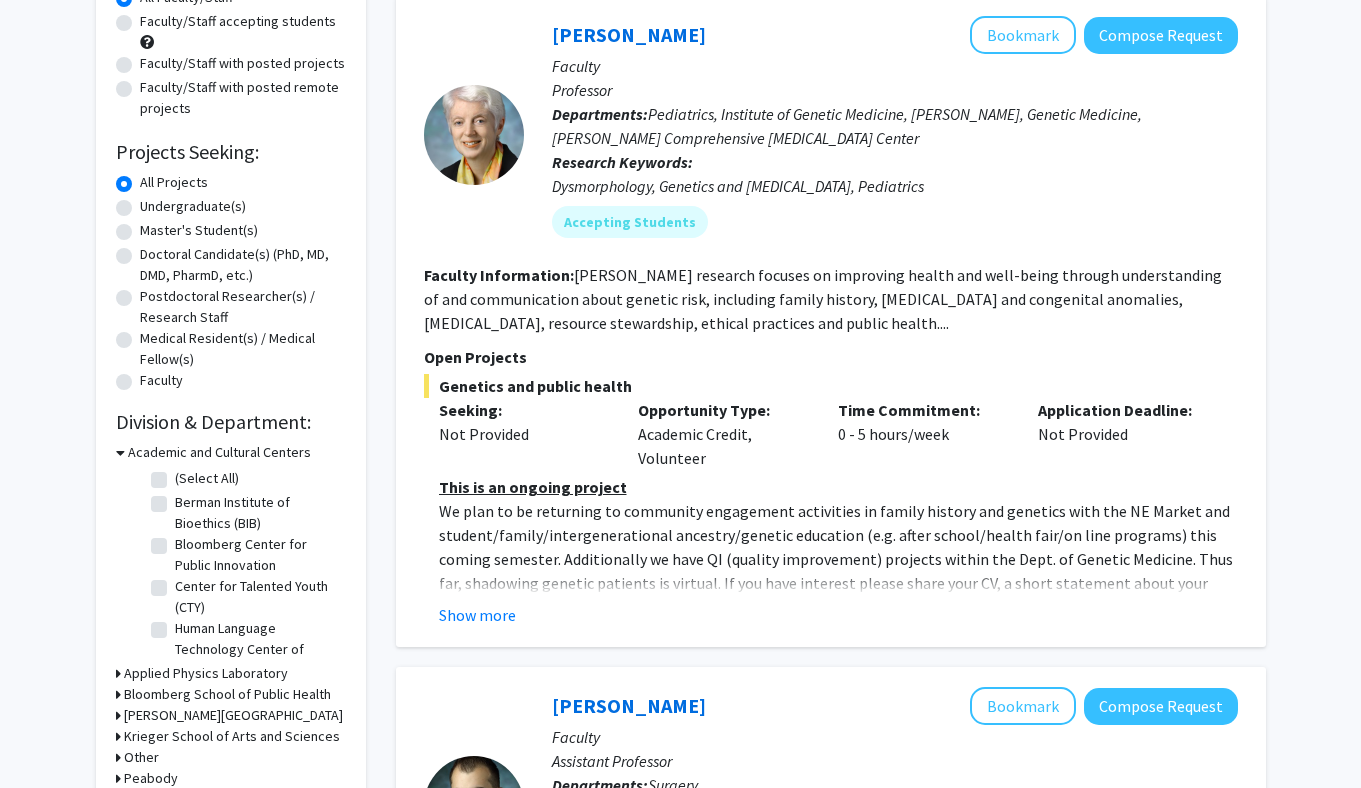 scroll, scrollTop: 220, scrollLeft: 0, axis: vertical 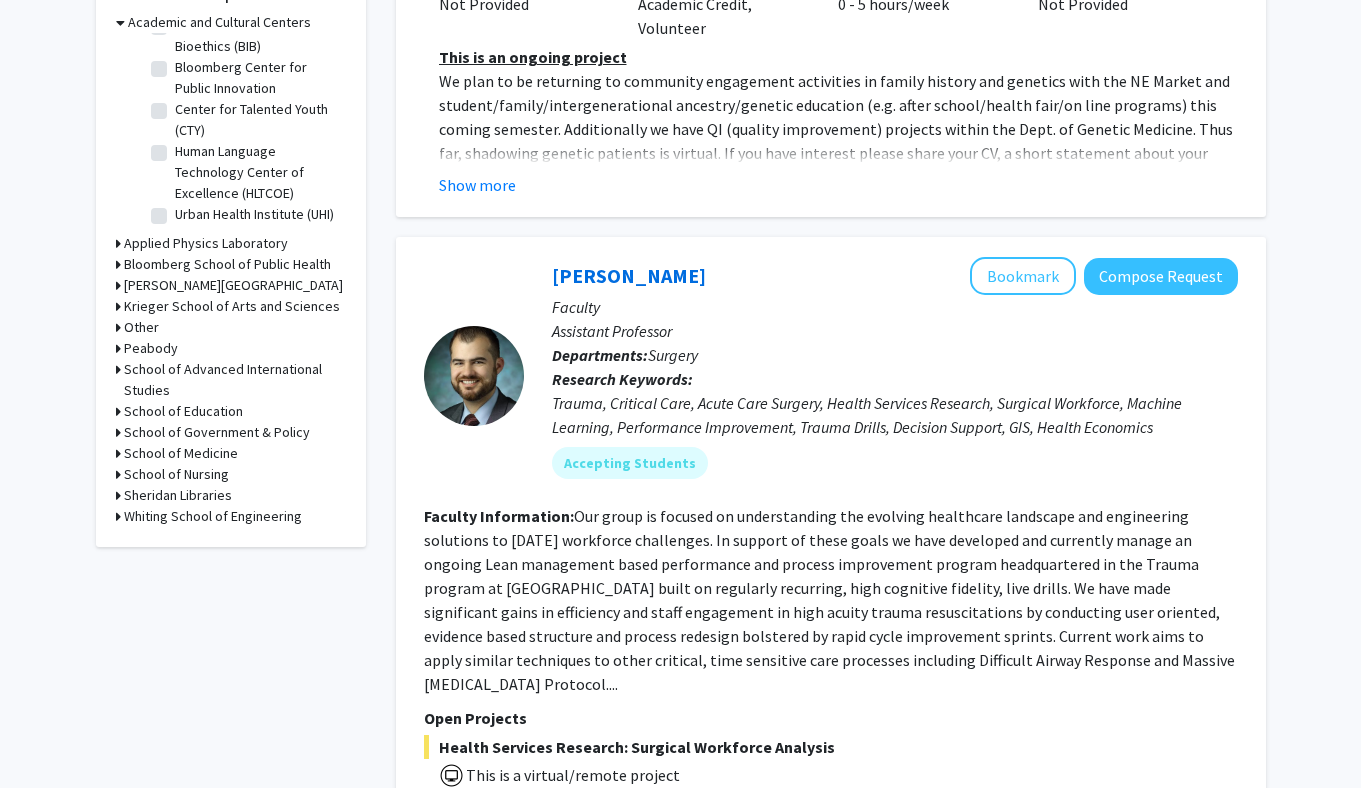 click on "Other" at bounding box center [141, 327] 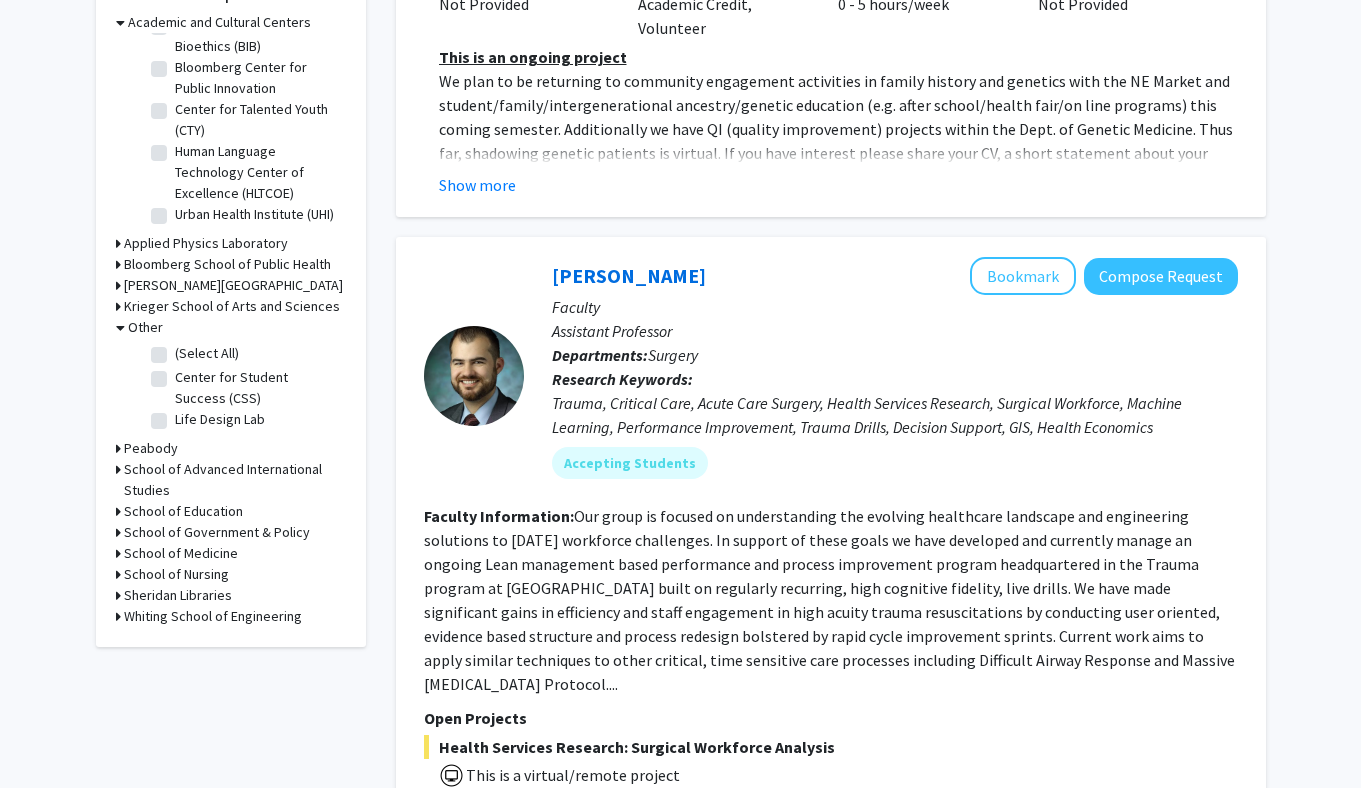 click on "Krieger School of Arts and Sciences" at bounding box center (232, 306) 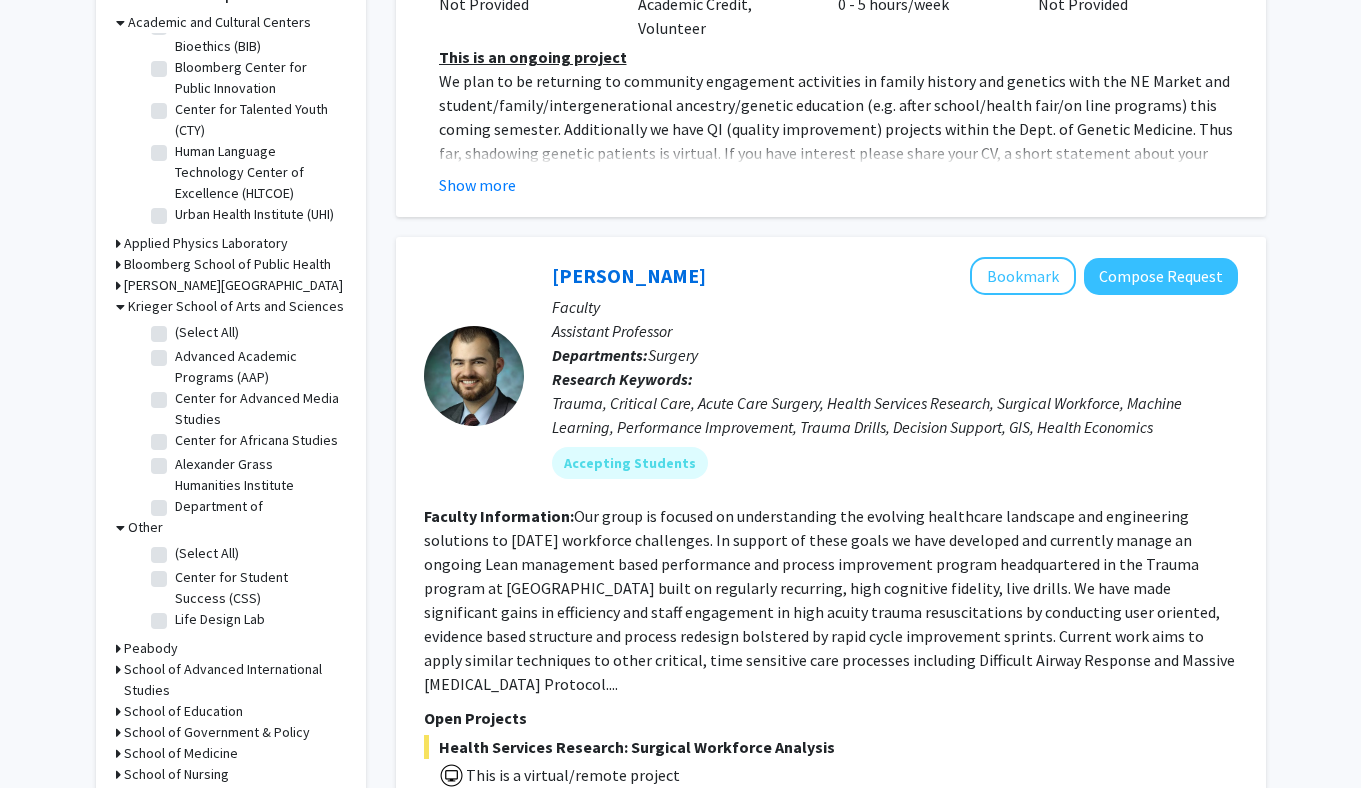 click on "Krieger School of Arts and Sciences" at bounding box center [236, 306] 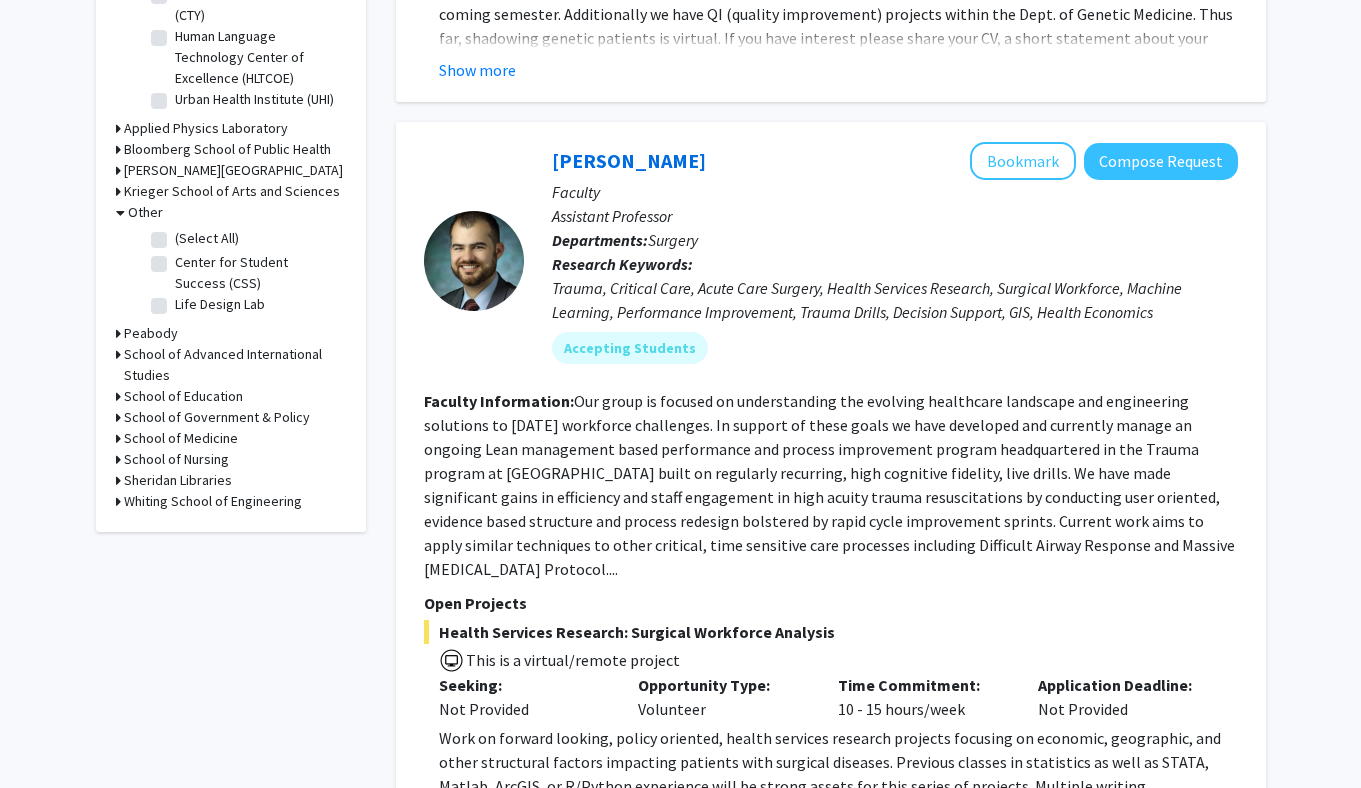 scroll, scrollTop: 794, scrollLeft: 0, axis: vertical 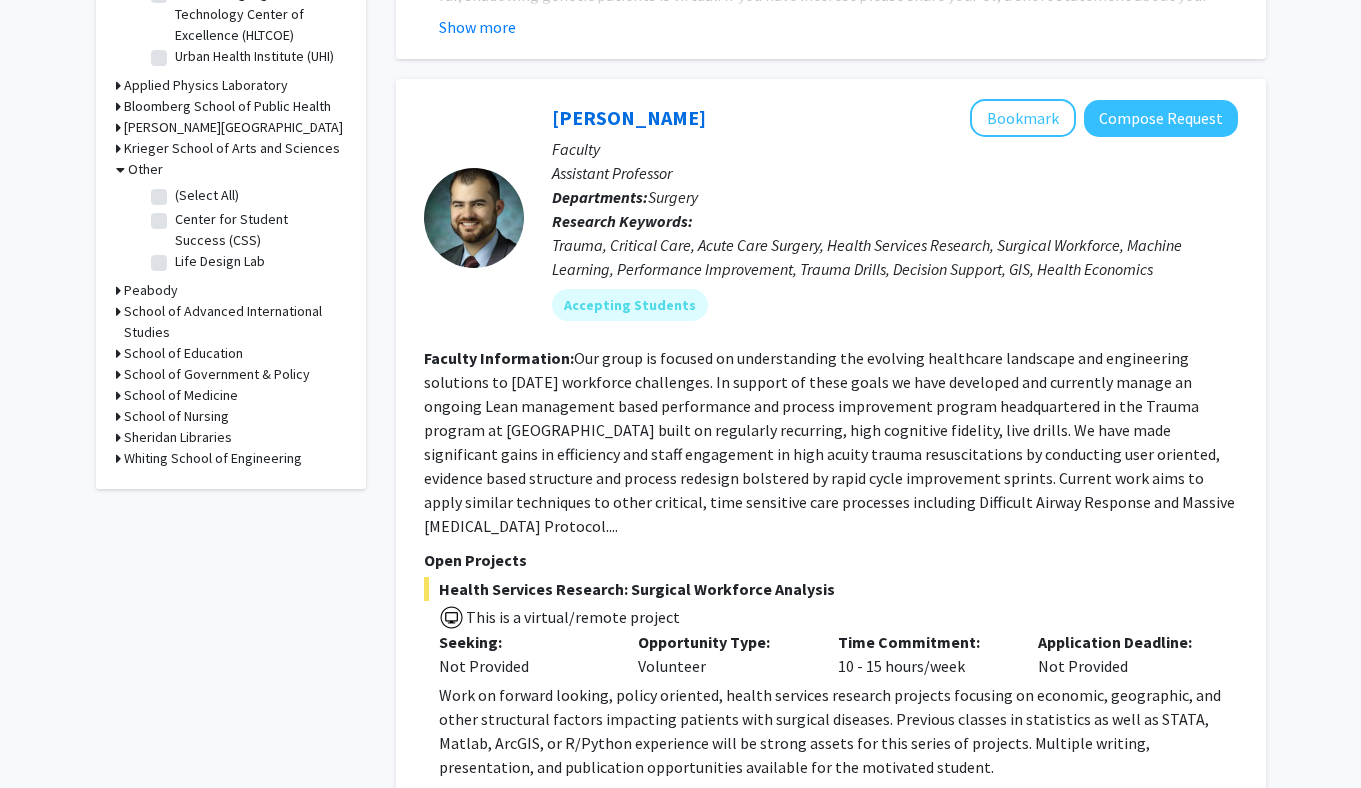 click on "School of Medicine" at bounding box center [181, 395] 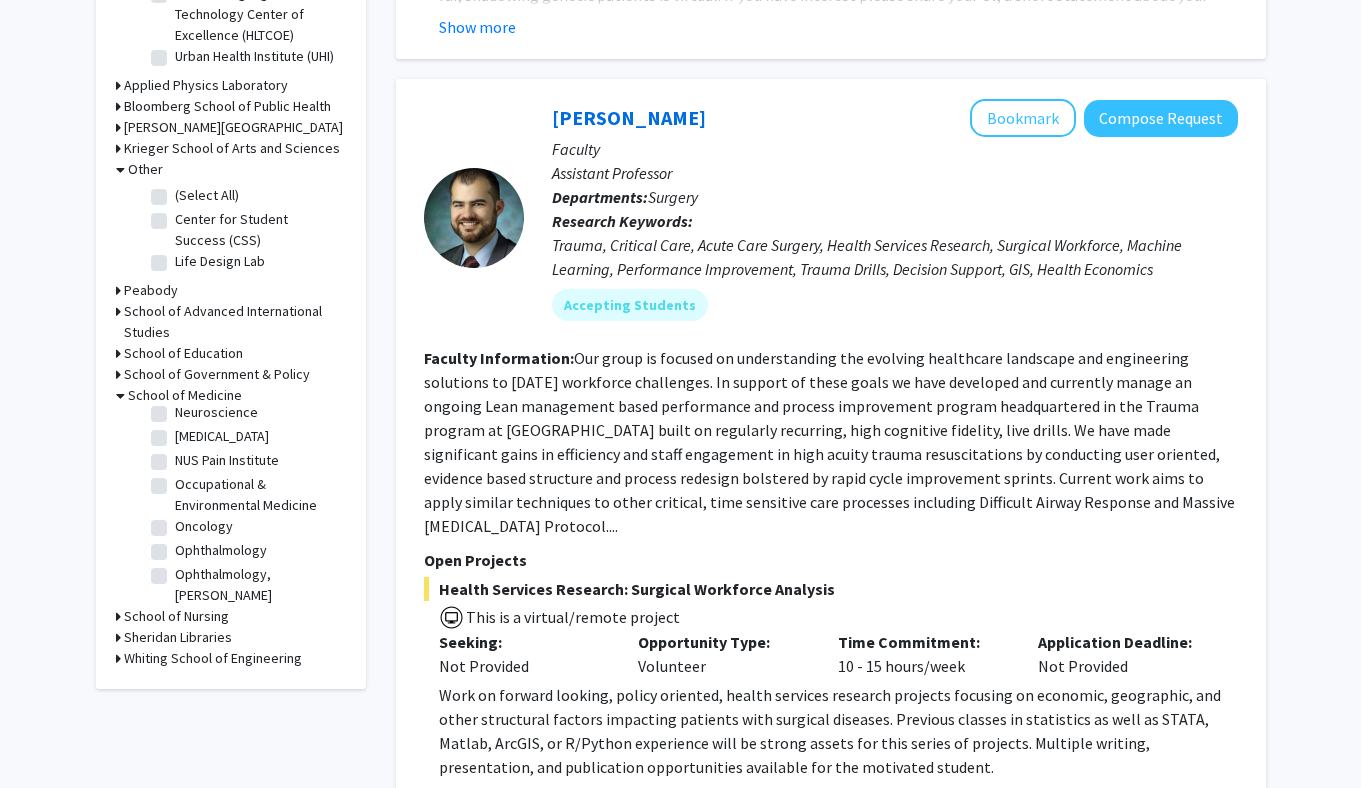 scroll, scrollTop: 2051, scrollLeft: 0, axis: vertical 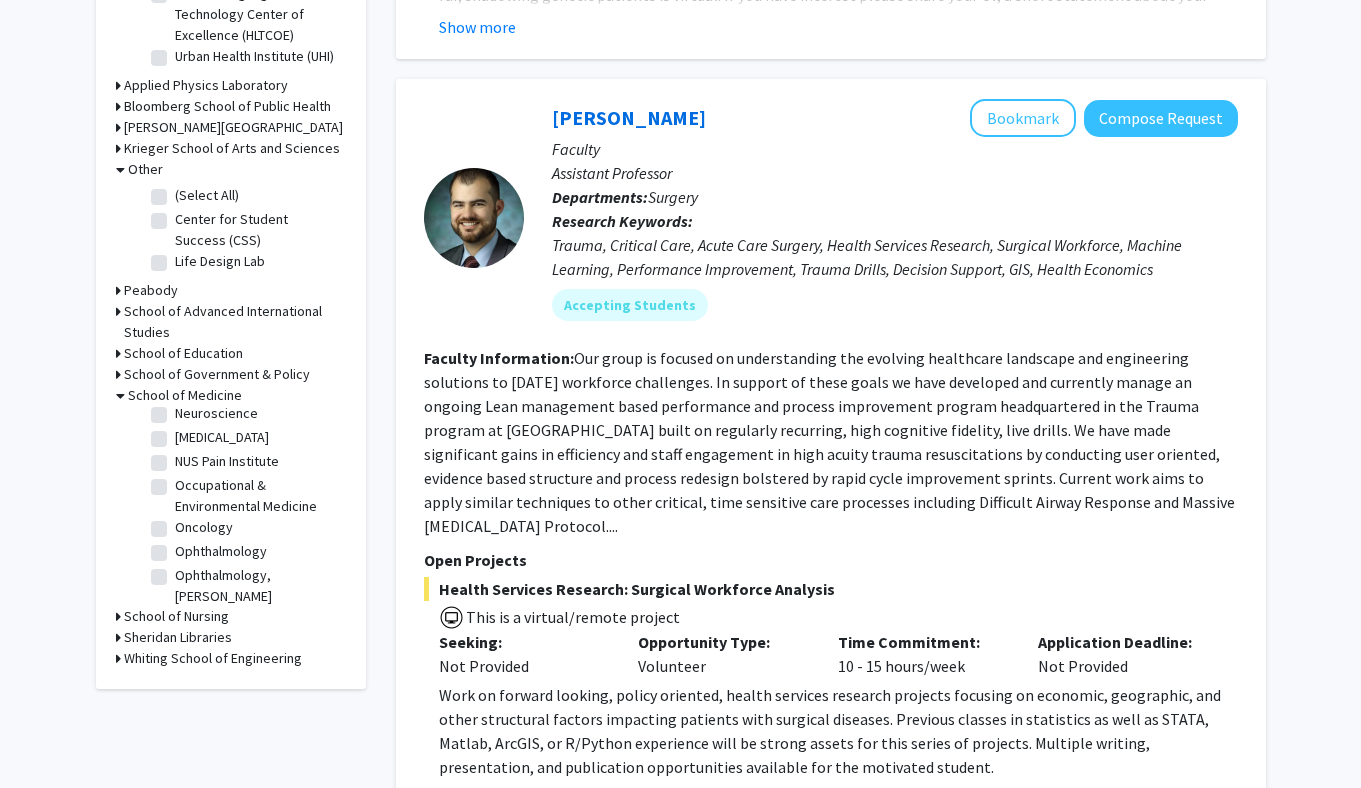 click on "Ophthalmology, [PERSON_NAME][GEOGRAPHIC_DATA]" 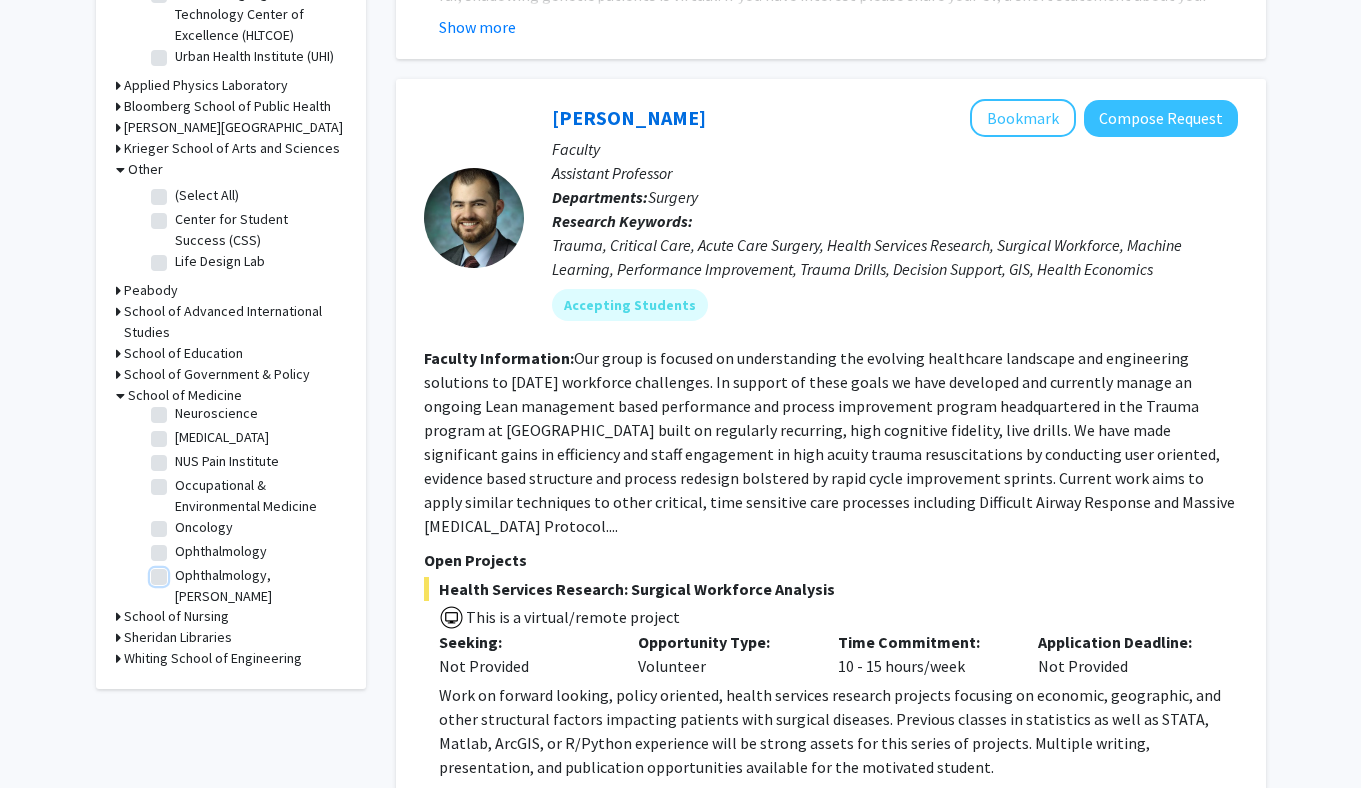 click on "Ophthalmology, [PERSON_NAME][GEOGRAPHIC_DATA]" at bounding box center (181, 571) 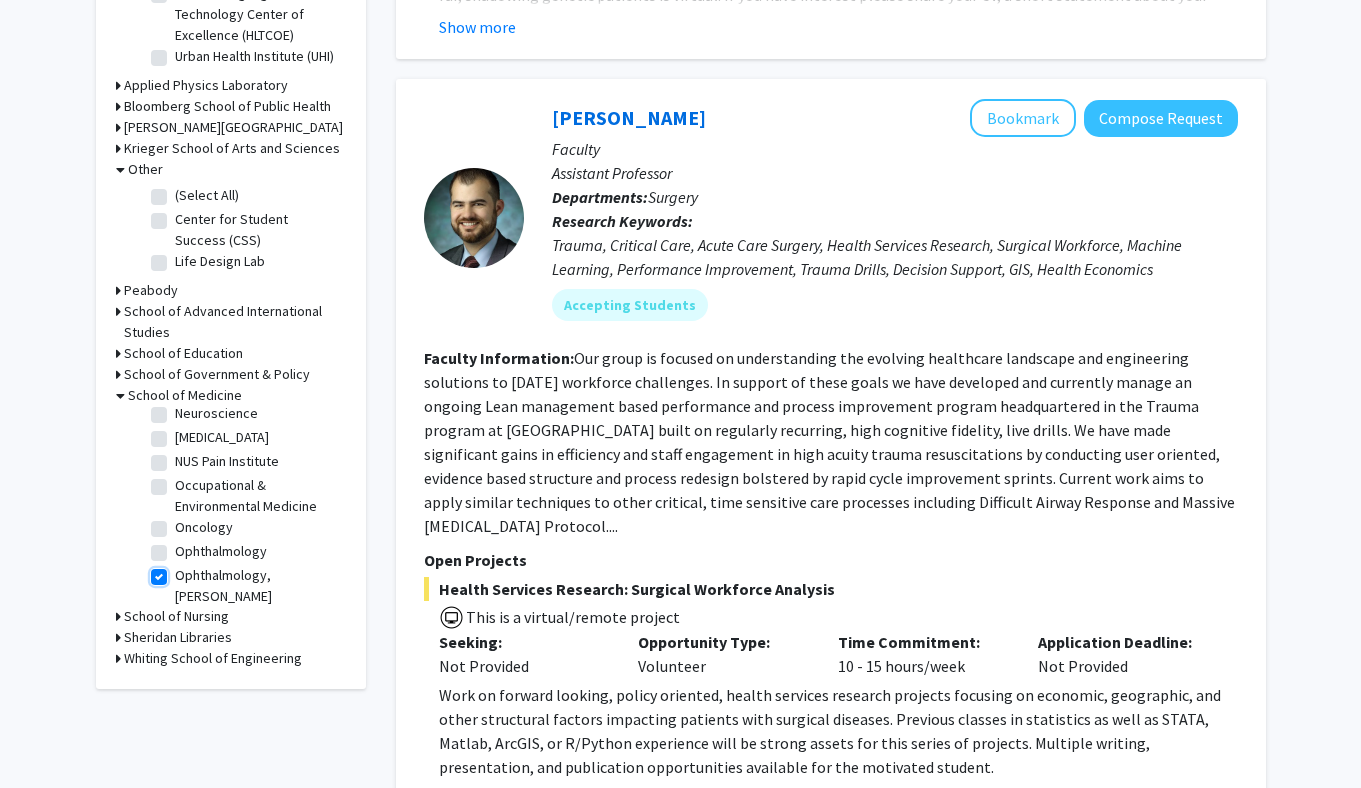 checkbox on "true" 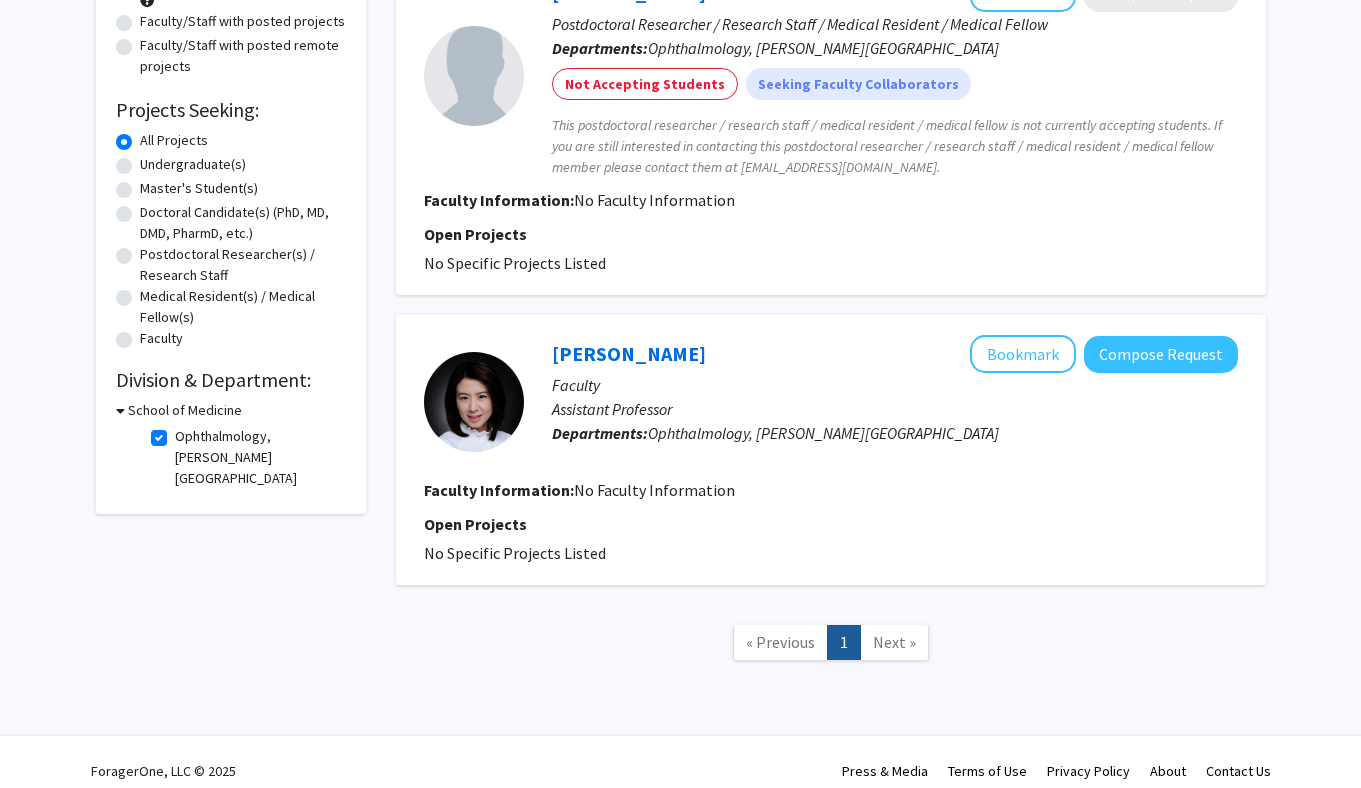 scroll, scrollTop: 266, scrollLeft: 0, axis: vertical 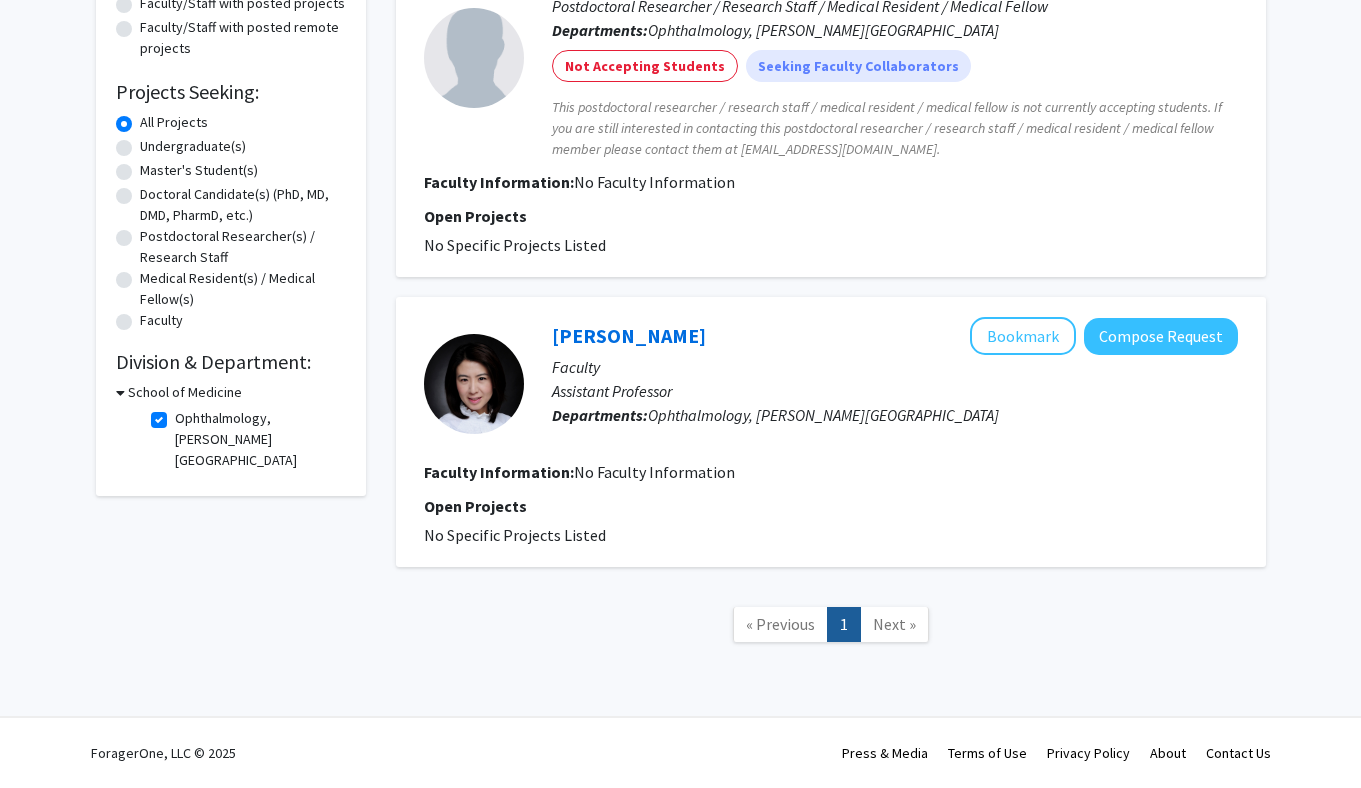 click on "School of Medicine" at bounding box center (185, 392) 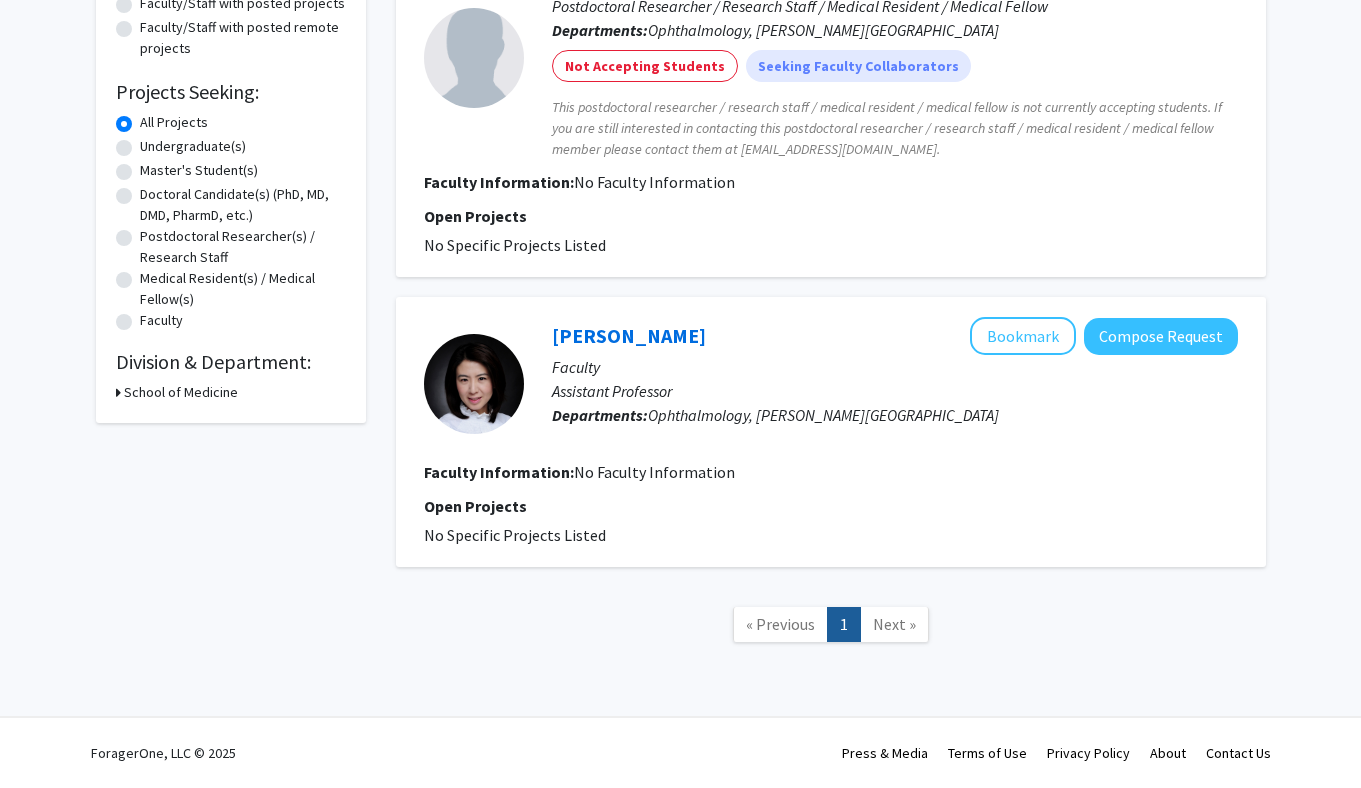 click on "School of Medicine" at bounding box center [181, 392] 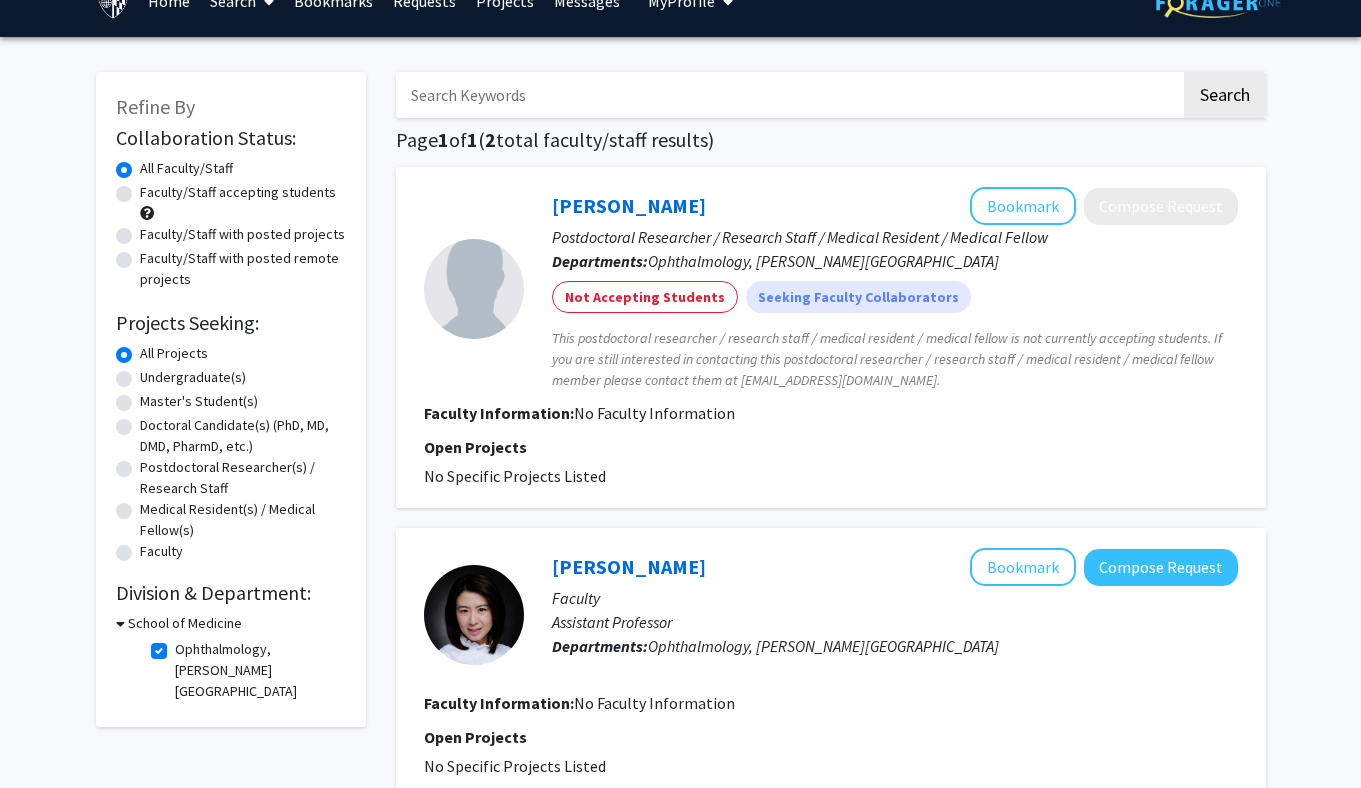 scroll, scrollTop: 0, scrollLeft: 0, axis: both 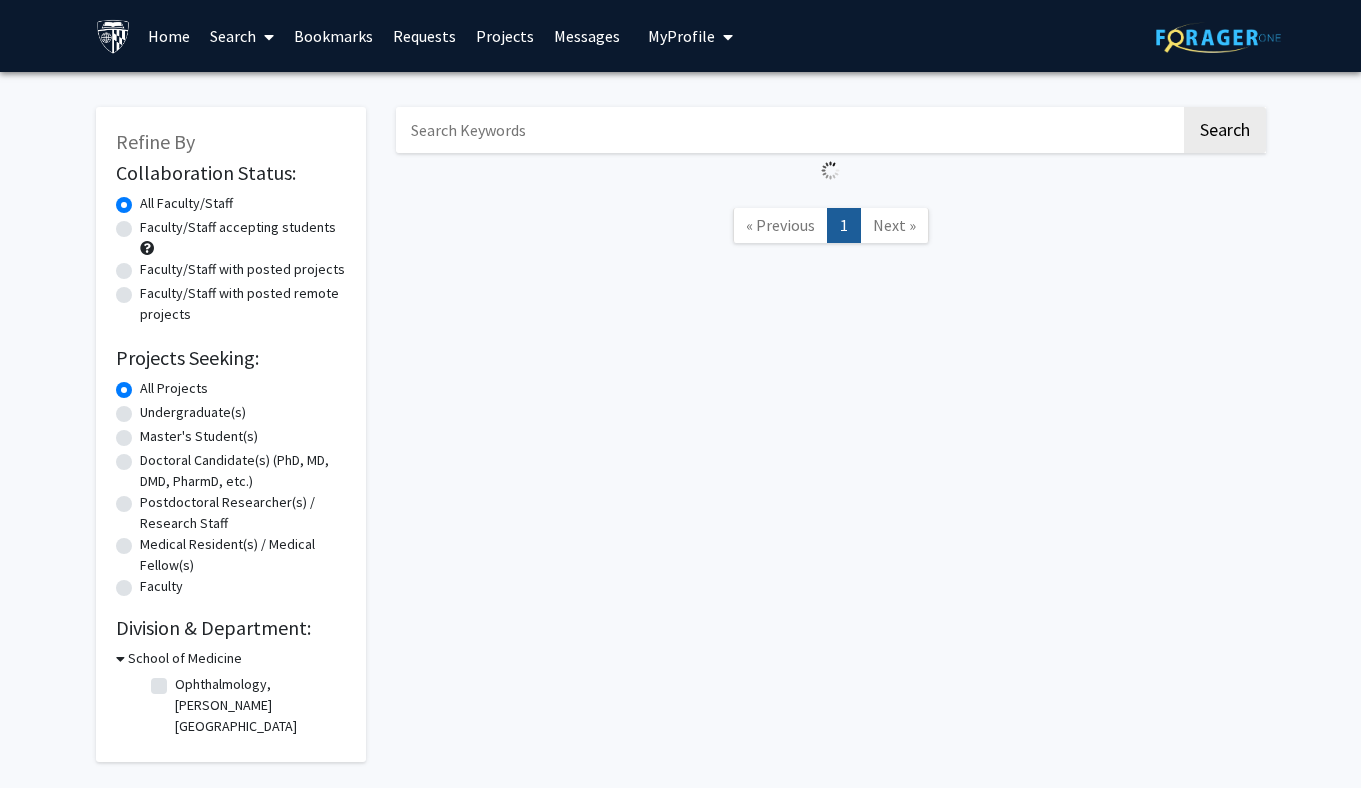 checkbox on "false" 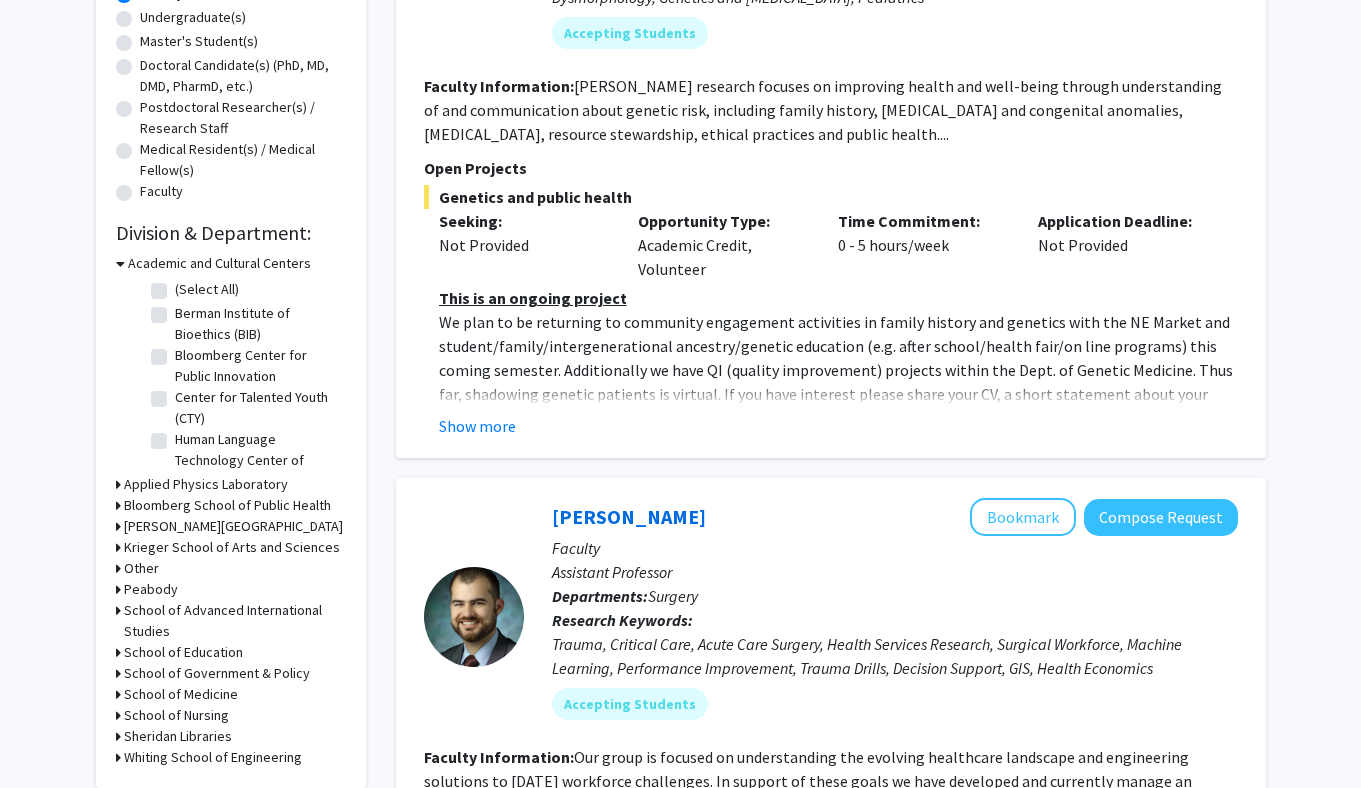 scroll, scrollTop: 405, scrollLeft: 0, axis: vertical 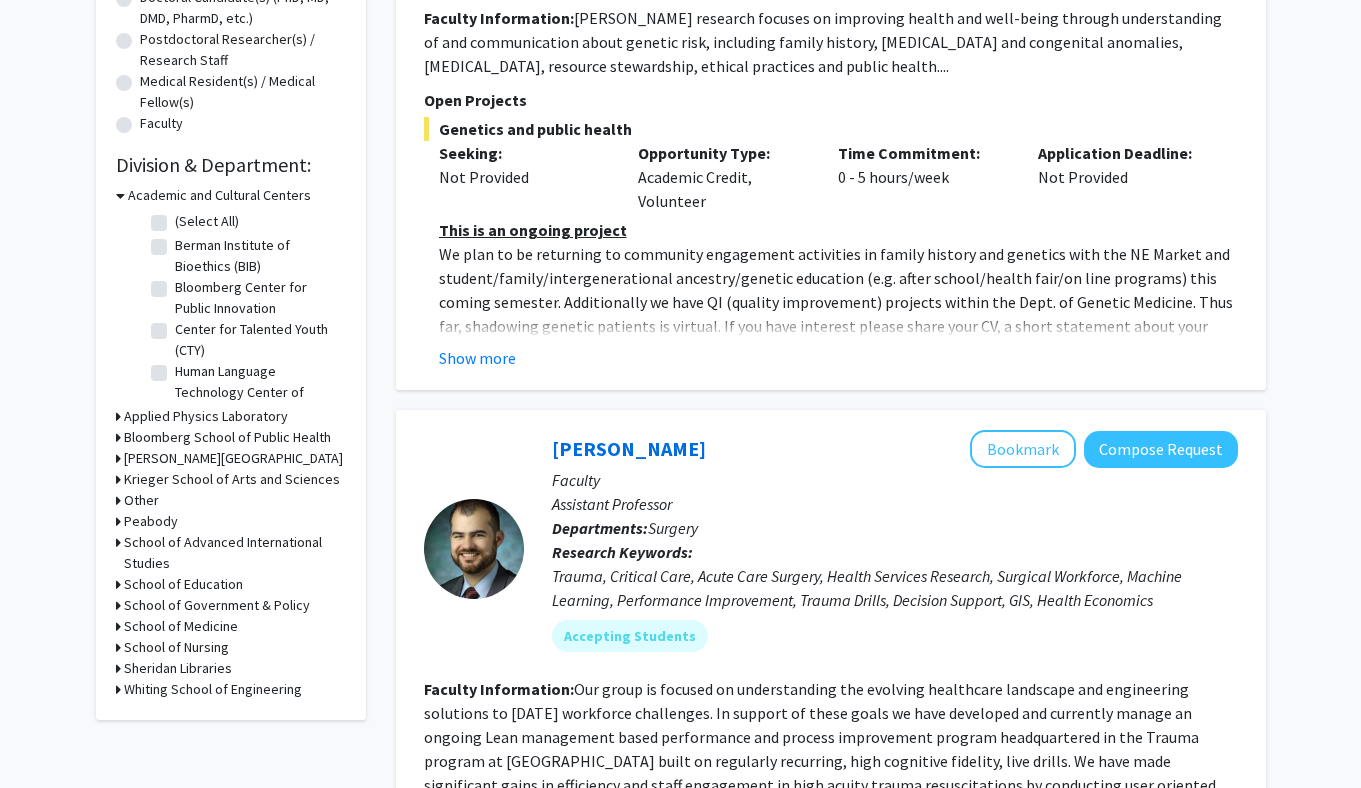 click on "School of Medicine" at bounding box center (181, 626) 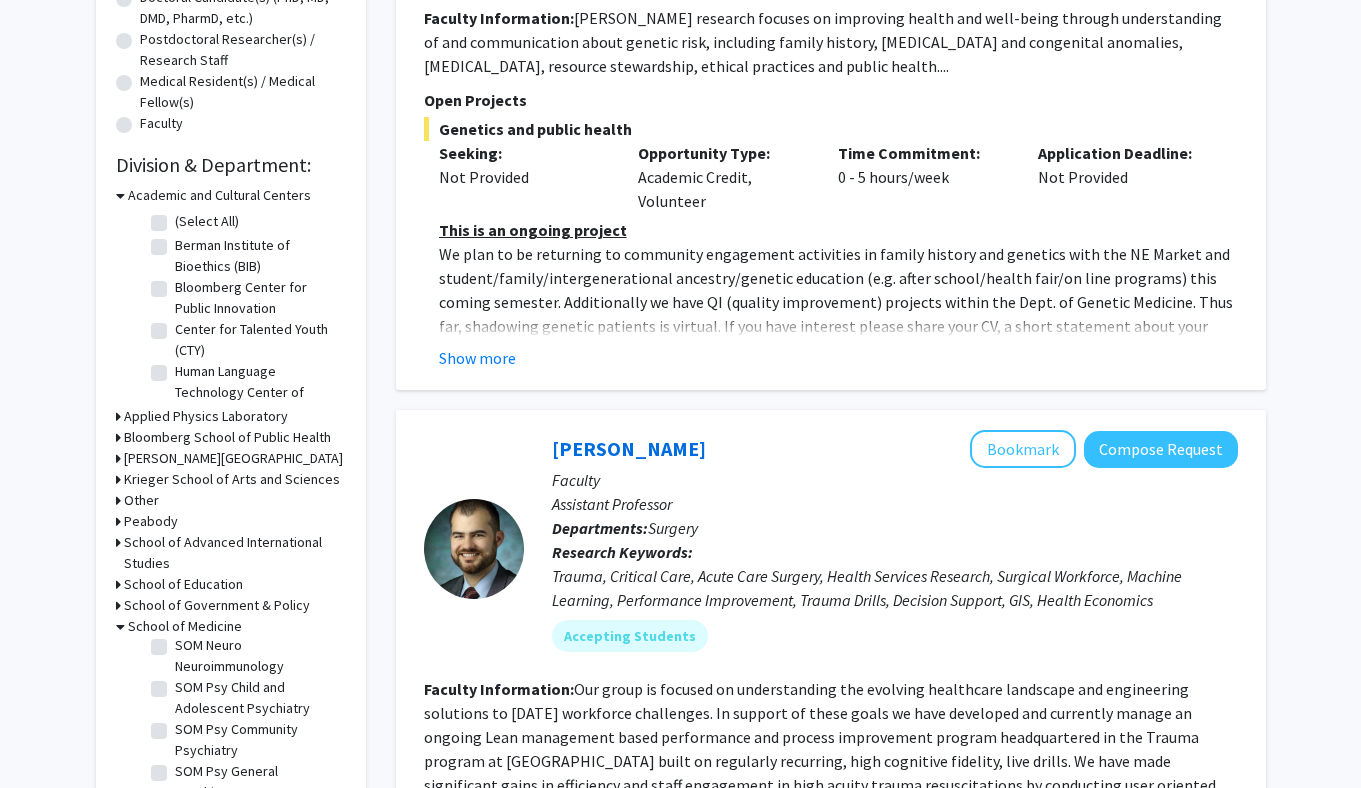 scroll, scrollTop: 3101, scrollLeft: 0, axis: vertical 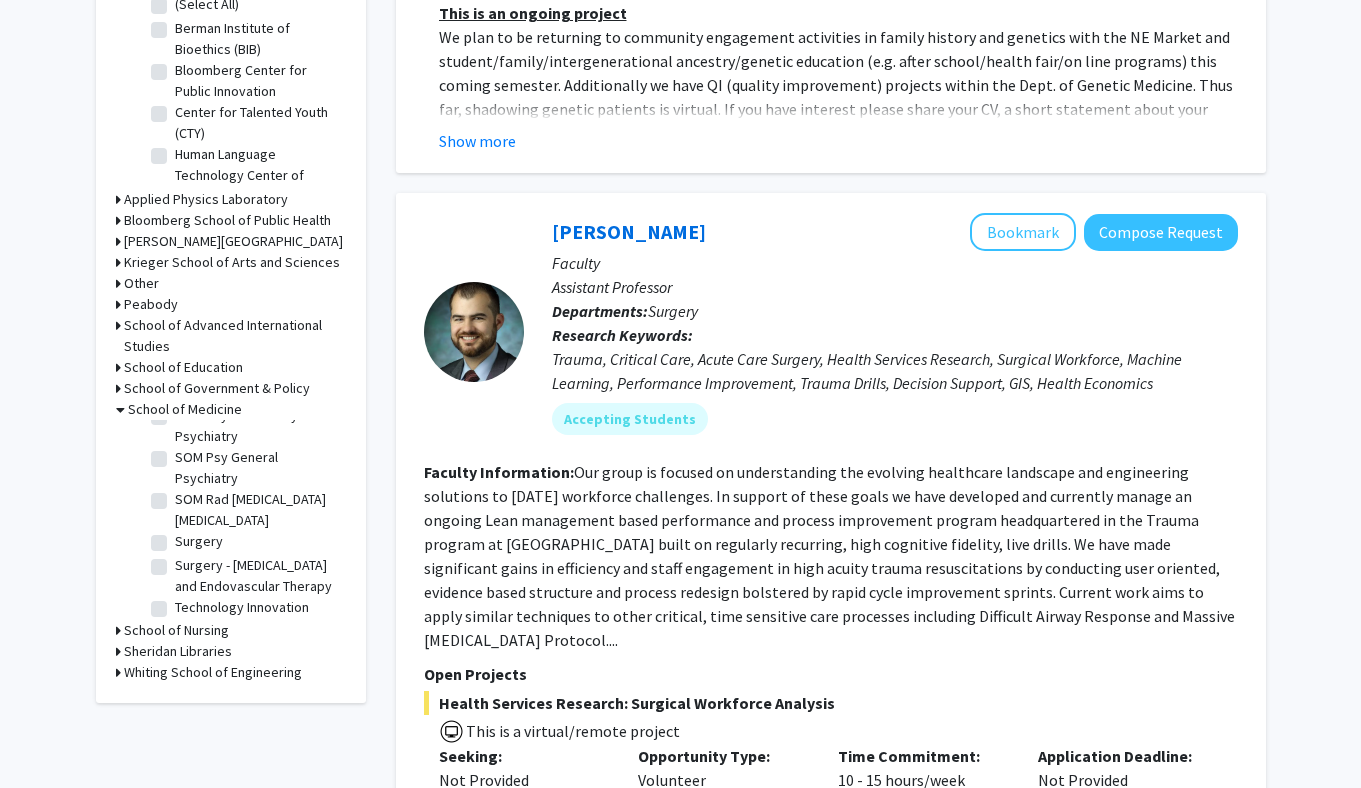 click on "[PERSON_NAME][GEOGRAPHIC_DATA]" 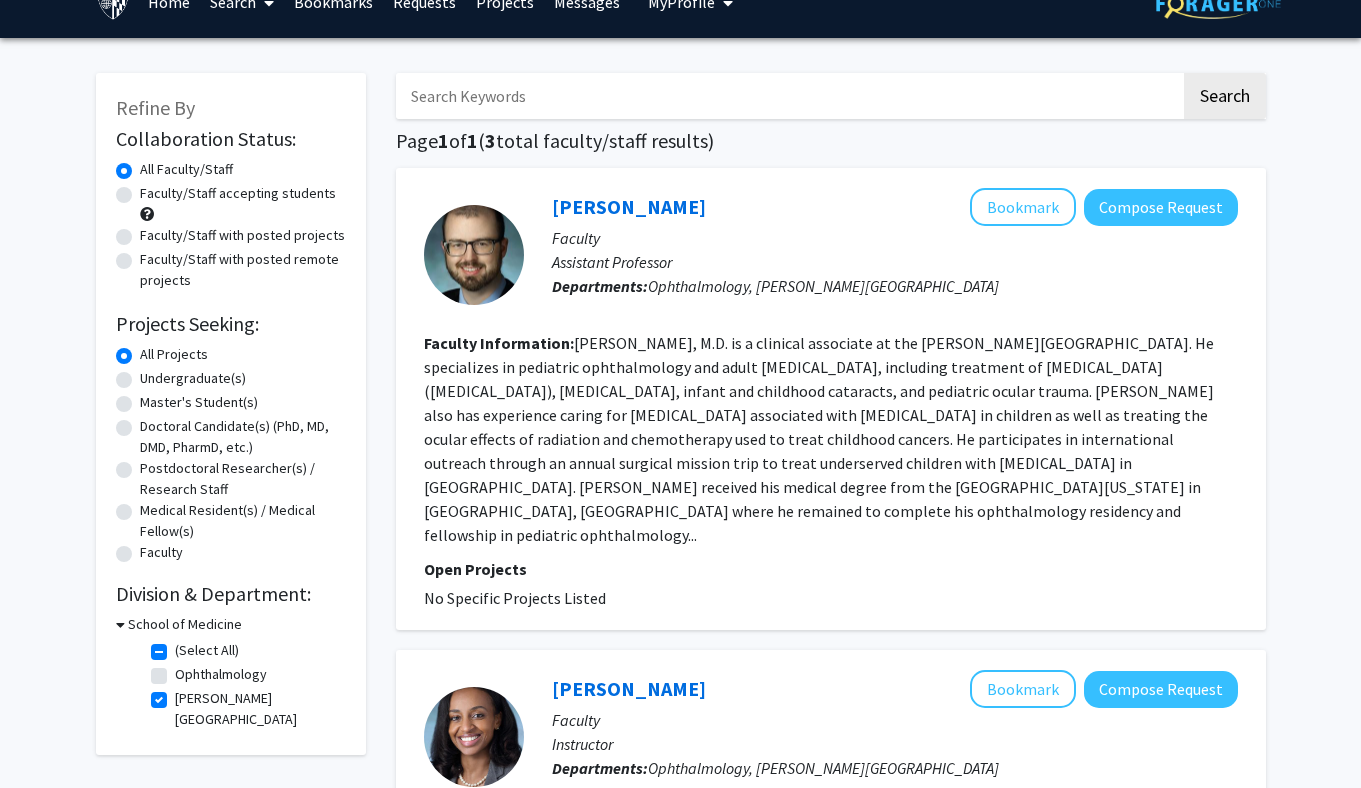 scroll, scrollTop: 42, scrollLeft: 0, axis: vertical 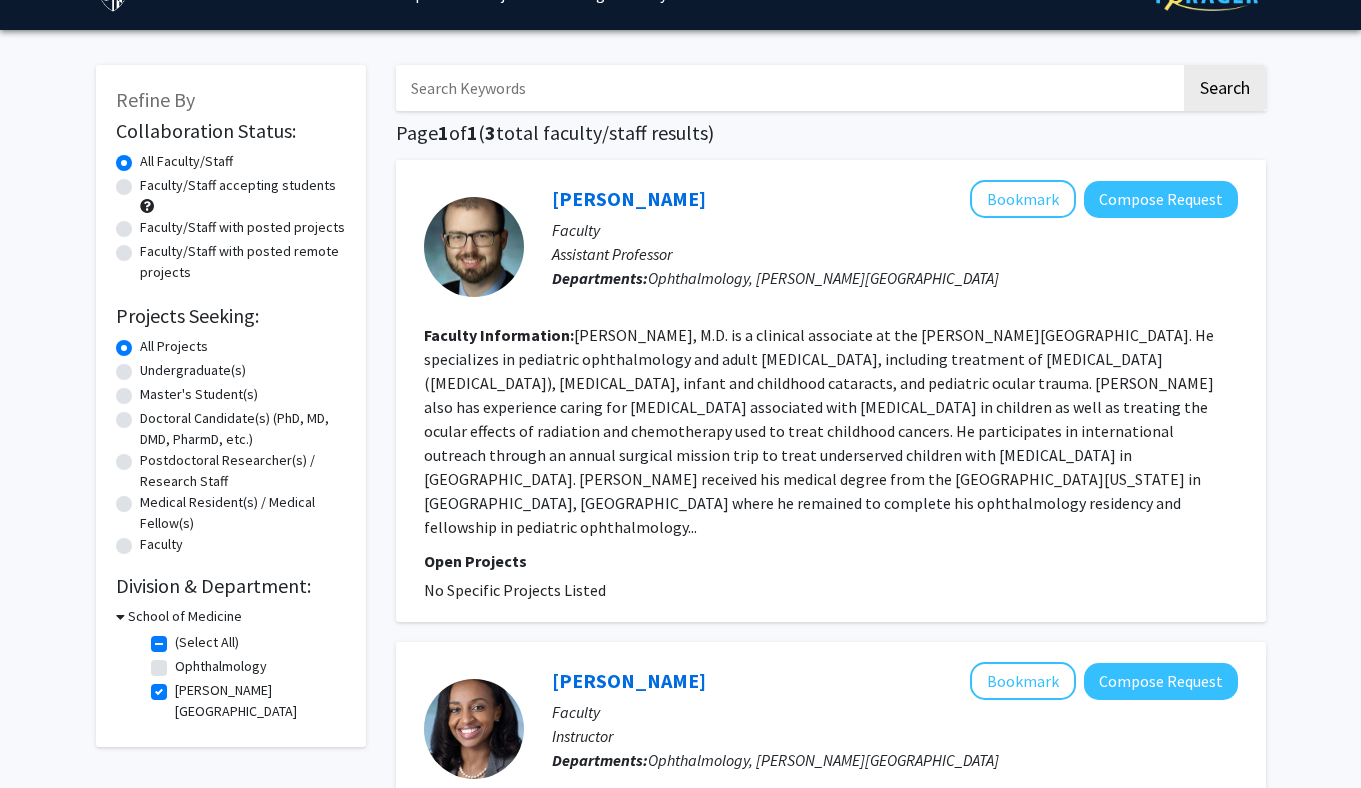 click on "Ophthalmology" 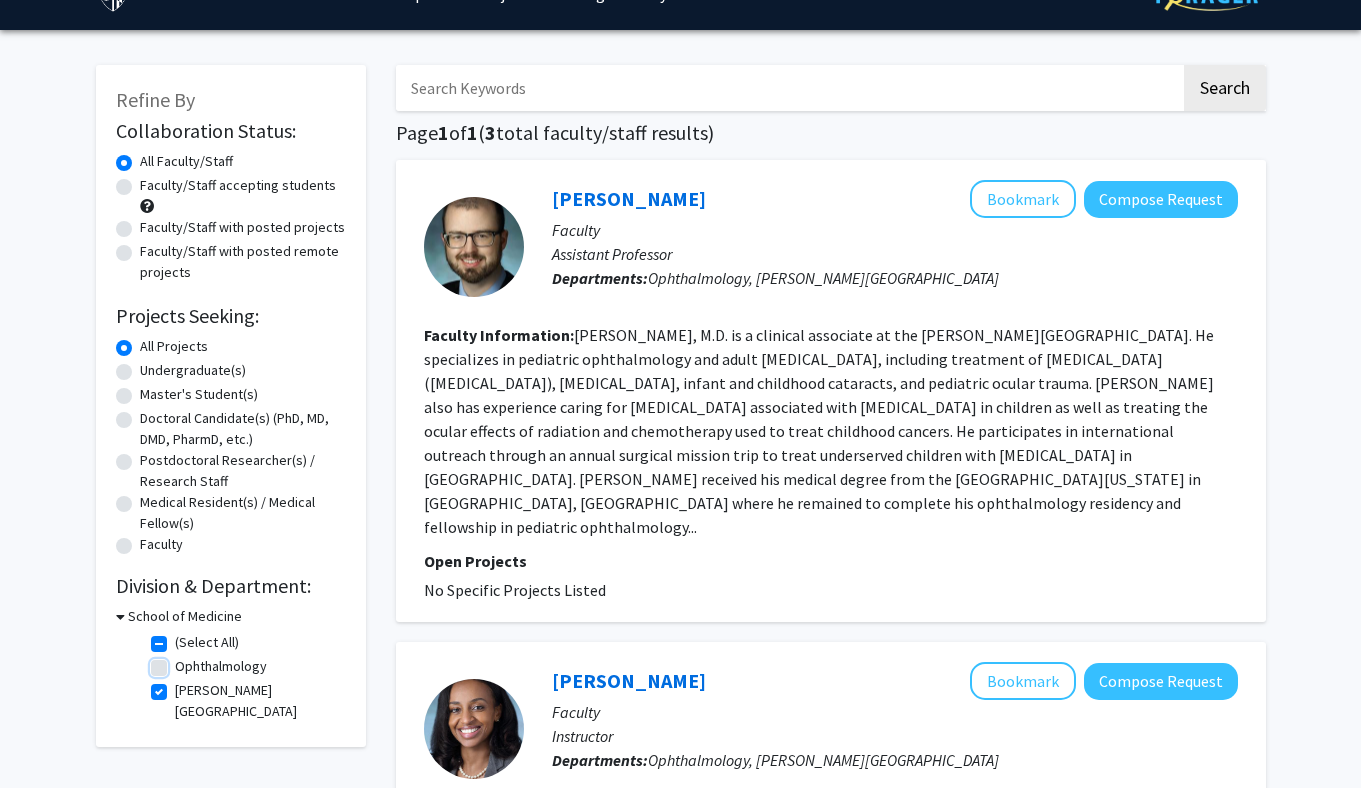 click on "Ophthalmology" at bounding box center (181, 662) 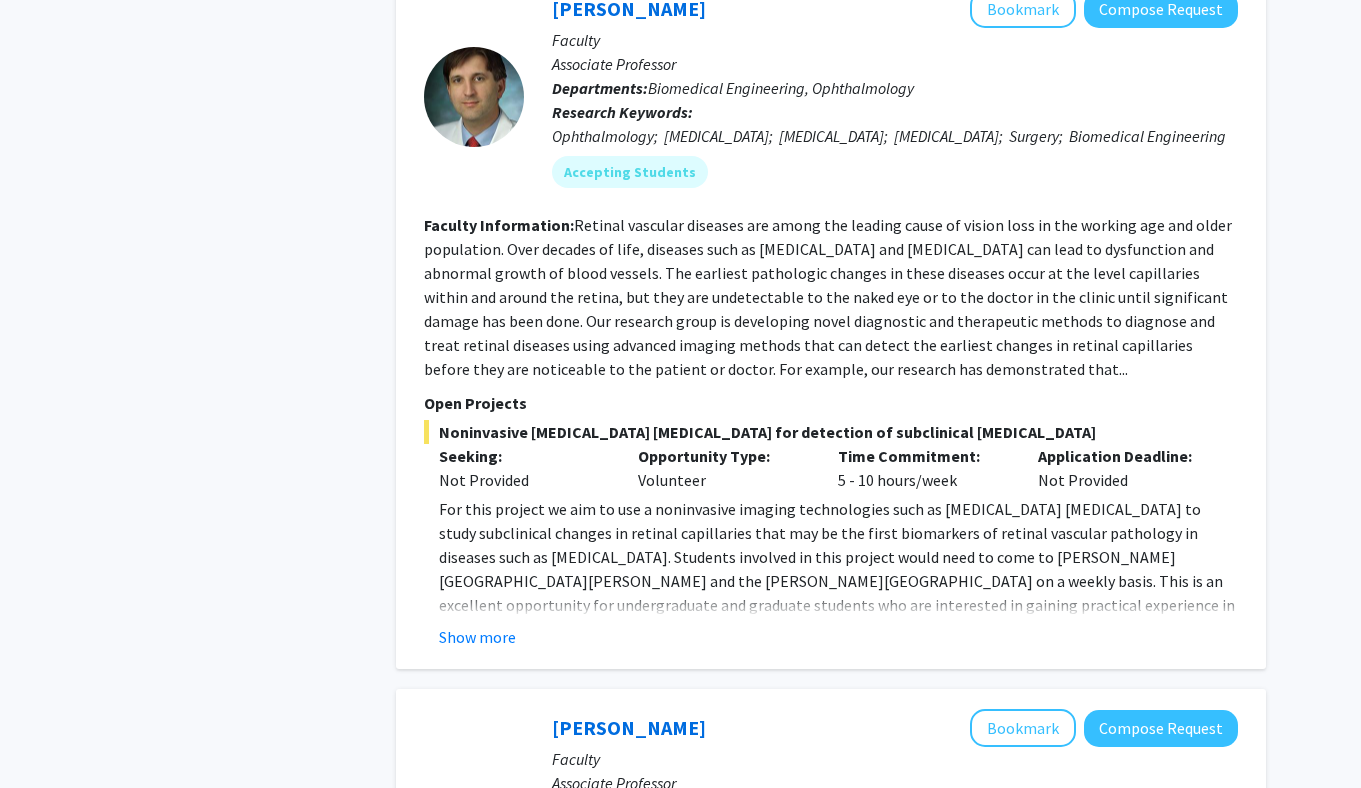 scroll, scrollTop: 3168, scrollLeft: 0, axis: vertical 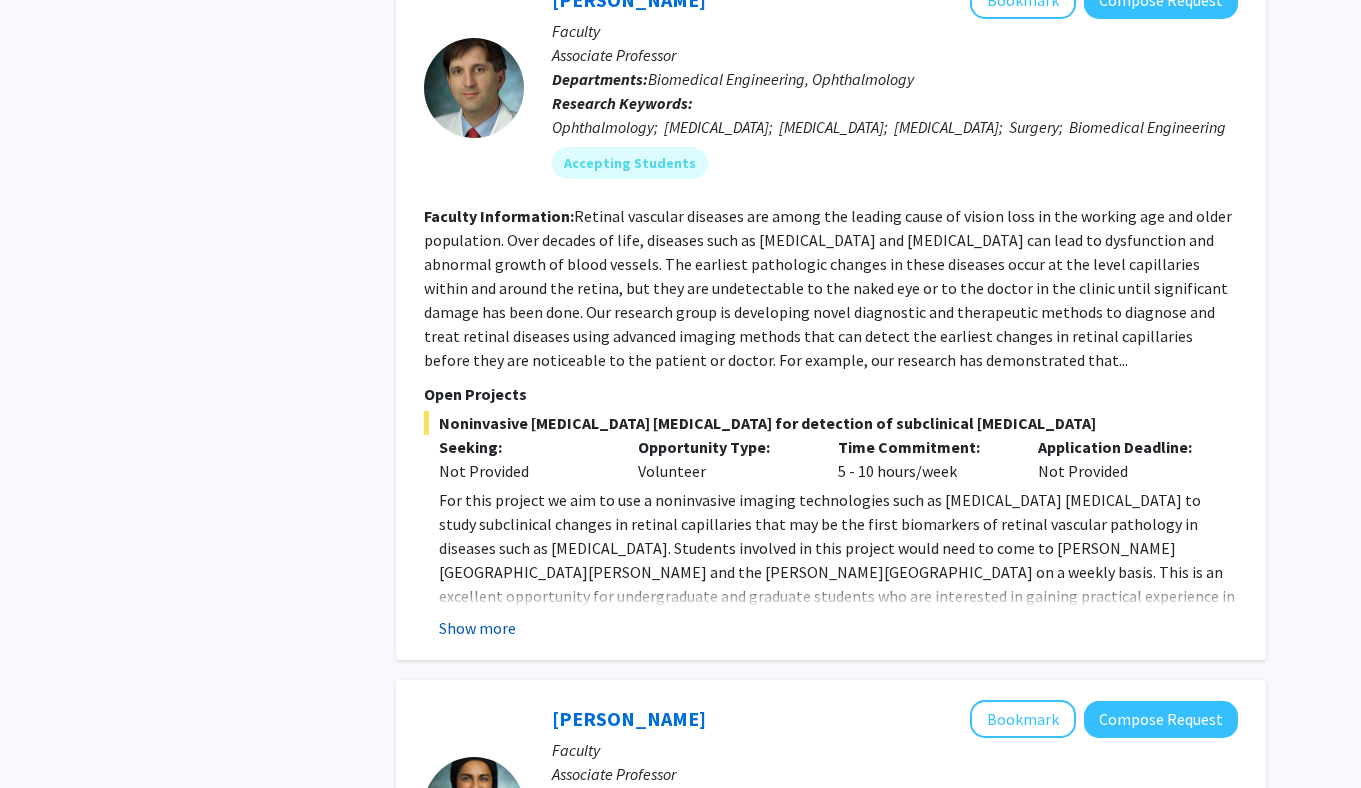 click on "Show more" 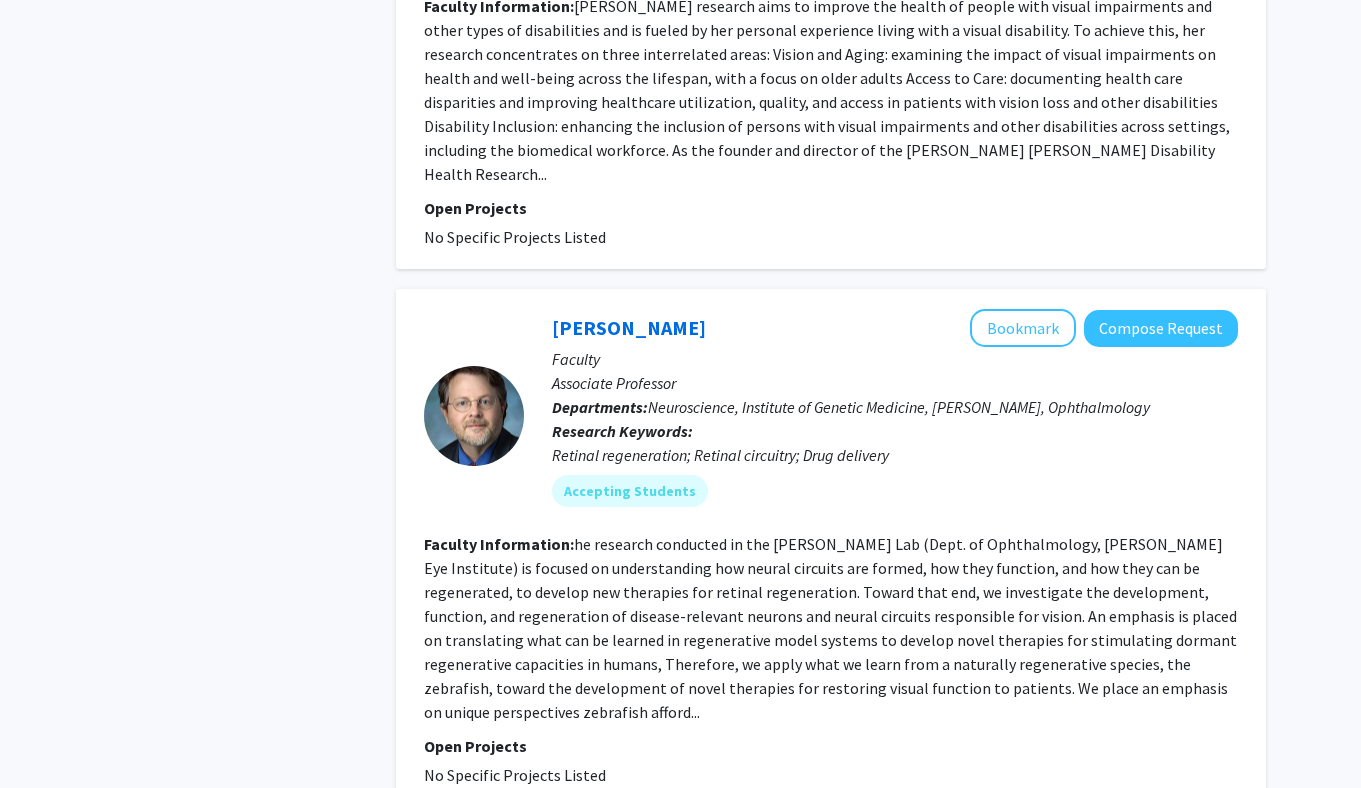 scroll, scrollTop: 6331, scrollLeft: 0, axis: vertical 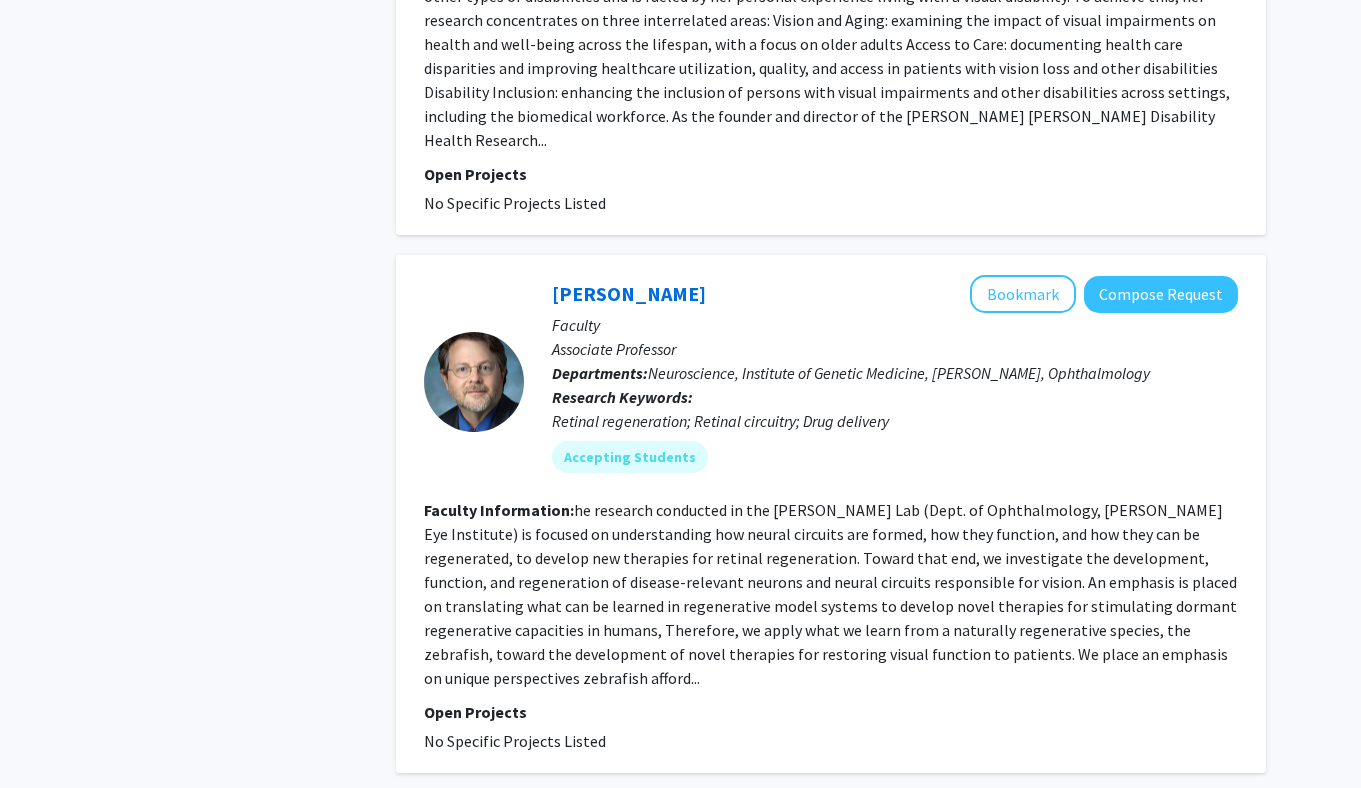 click on "2" 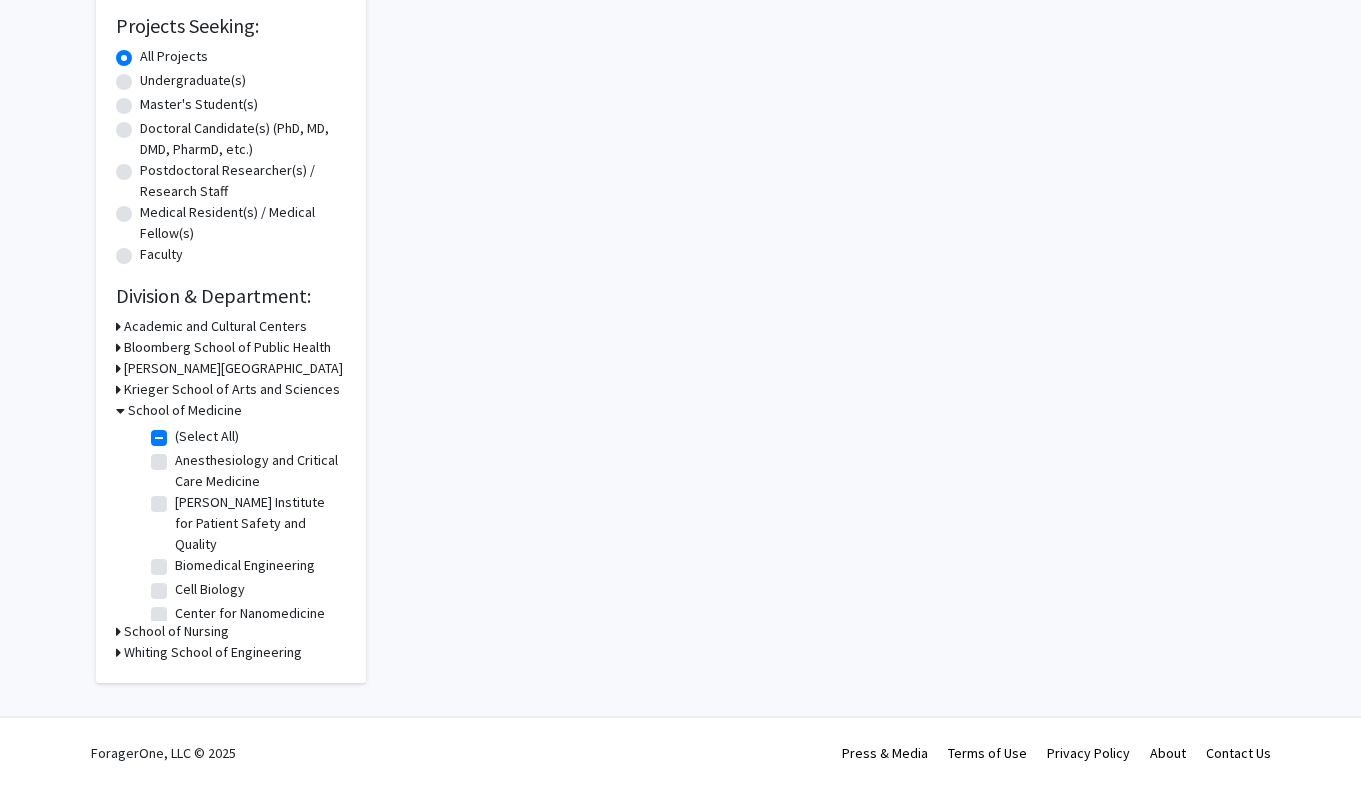 scroll, scrollTop: 0, scrollLeft: 0, axis: both 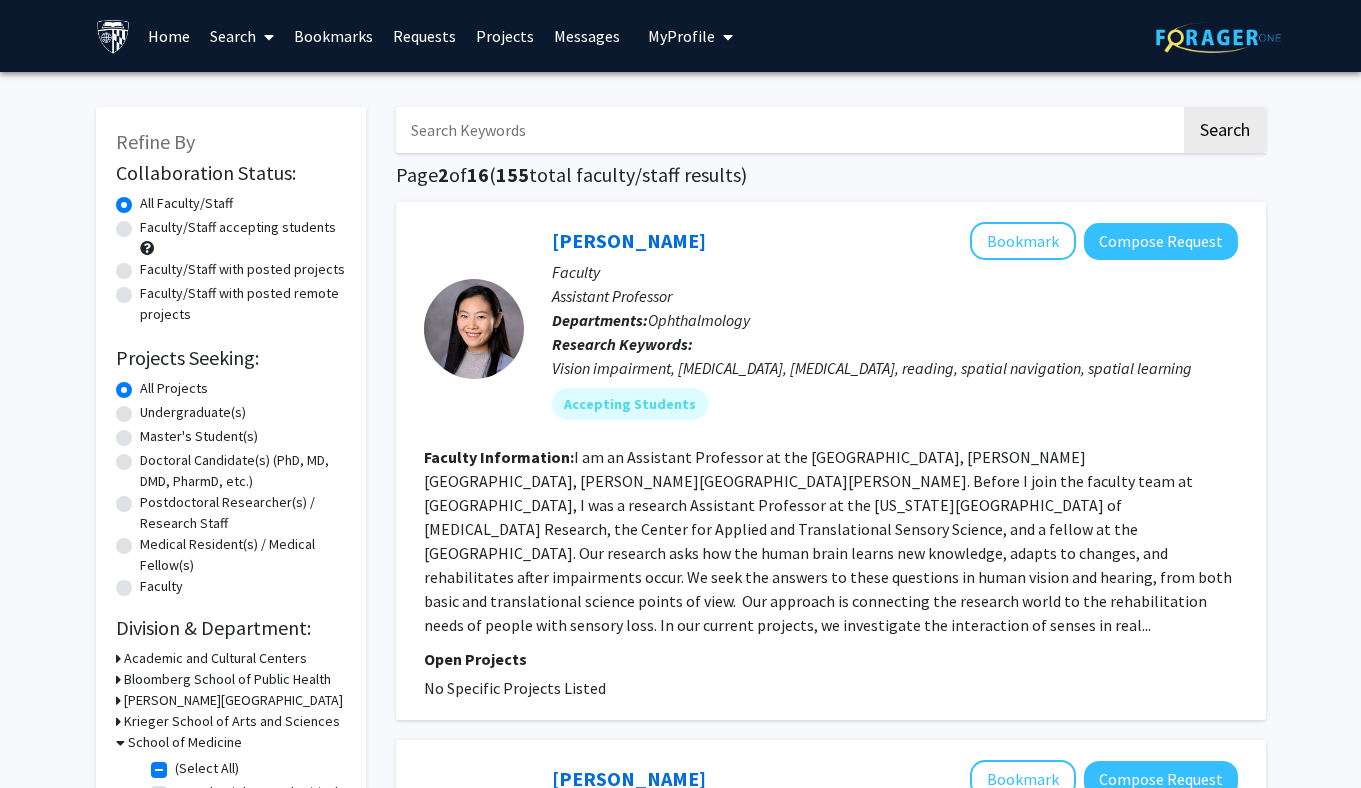 click on "Faculty/Staff accepting students" 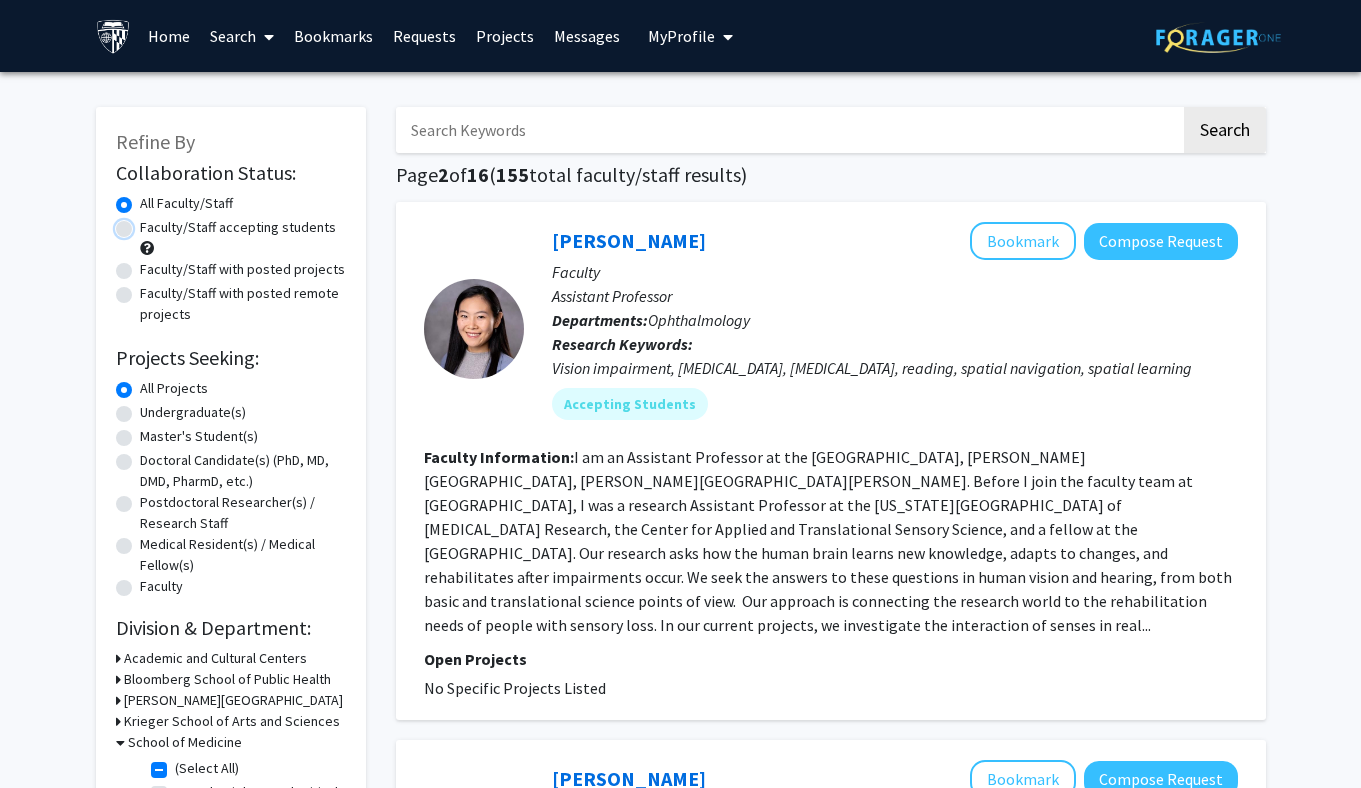 click on "Faculty/Staff accepting students" at bounding box center [146, 223] 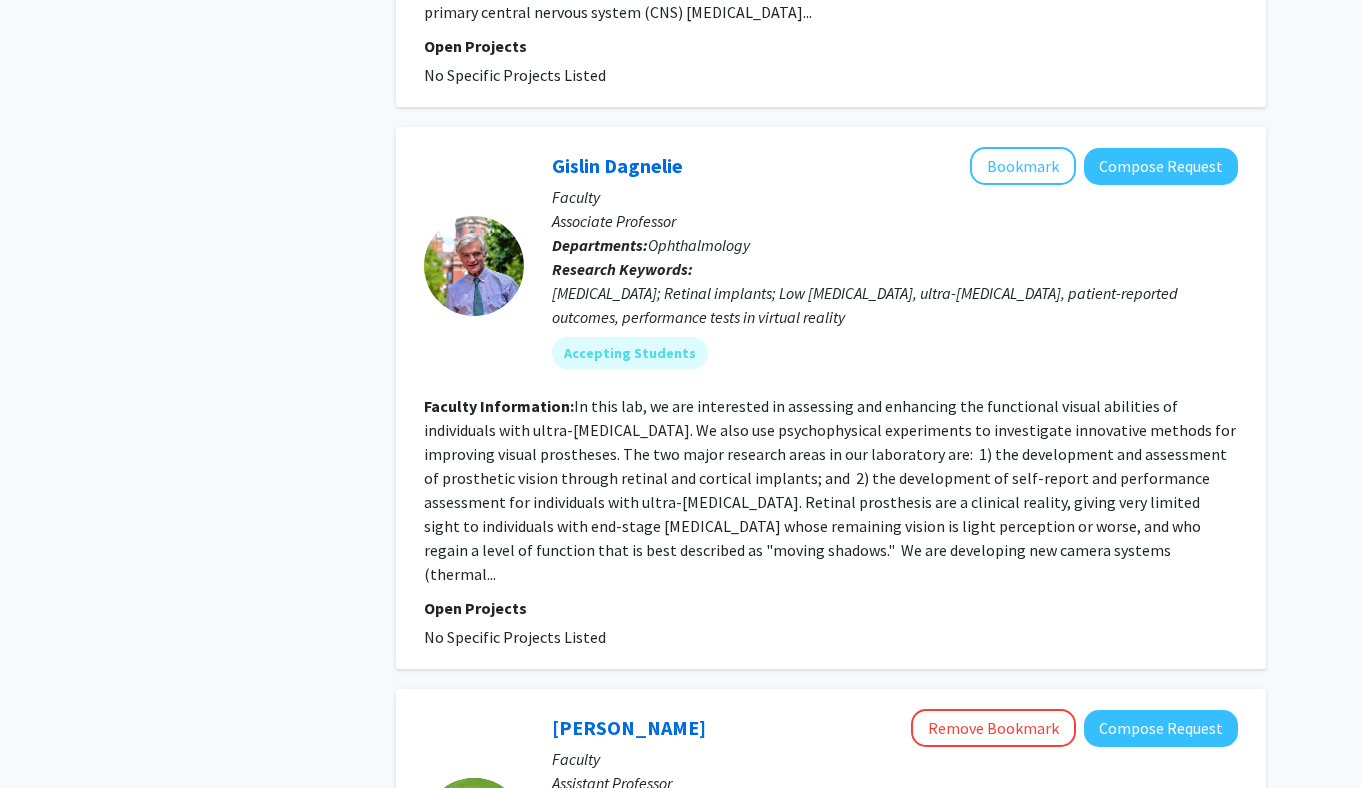 scroll, scrollTop: 4624, scrollLeft: 0, axis: vertical 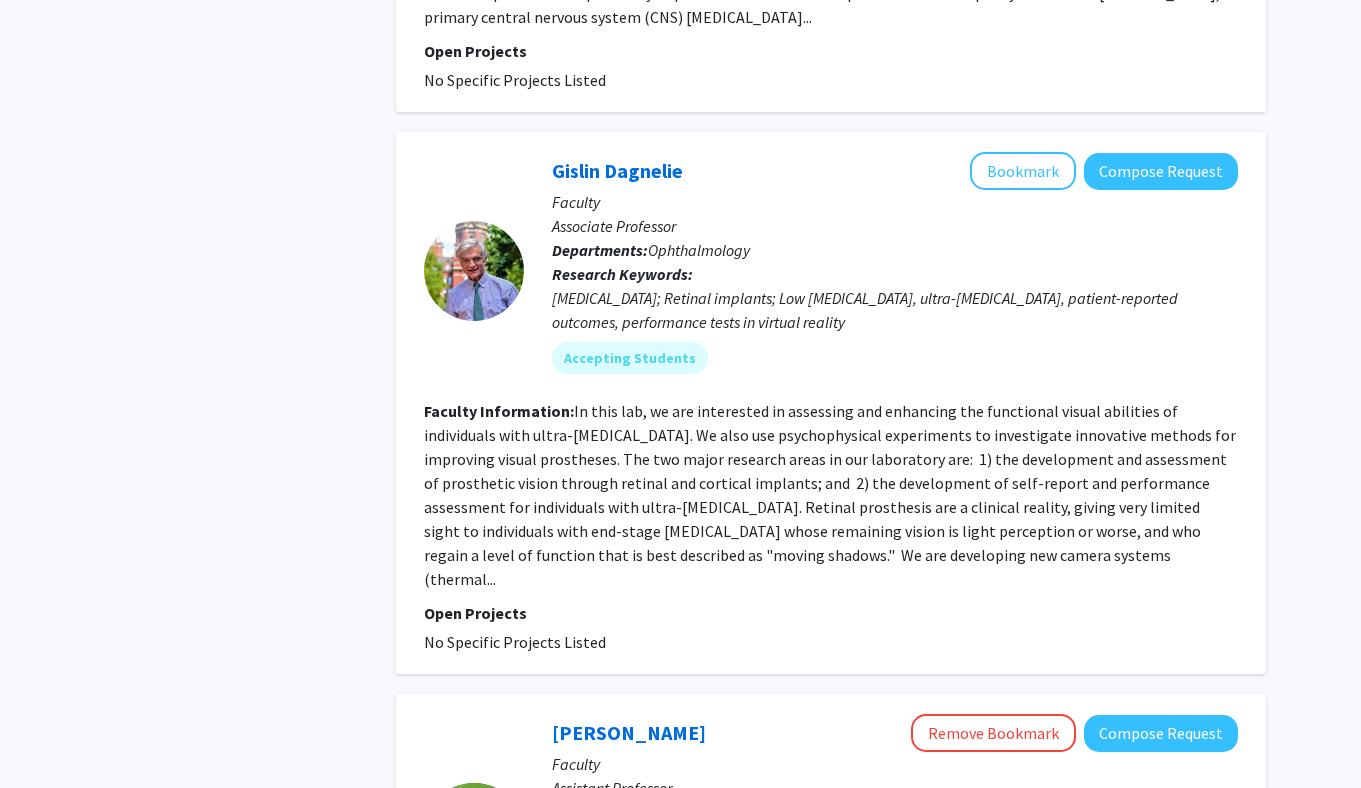 click on "In this lab, we are interested in assessing and enhancing the functional visual abilities of individuals with ultra-[MEDICAL_DATA]. We also use psychophysical experiments to investigate innovative methods for improving visual prostheses.  The two major research areas in our laboratory are:   1) the development and assessment of prosthetic vision through retinal and cortical implants; and   2) the development of self-report and performance assessment for individuals with ultra-[MEDICAL_DATA].
Retinal prosthesis are a clinical reality, giving very limited sight to individuals with end-stage [MEDICAL_DATA] whose remaining vision is light perception or worse, and who regain a level of function that is best described as "moving shadows."   We are developing new camera systems (thermal..." 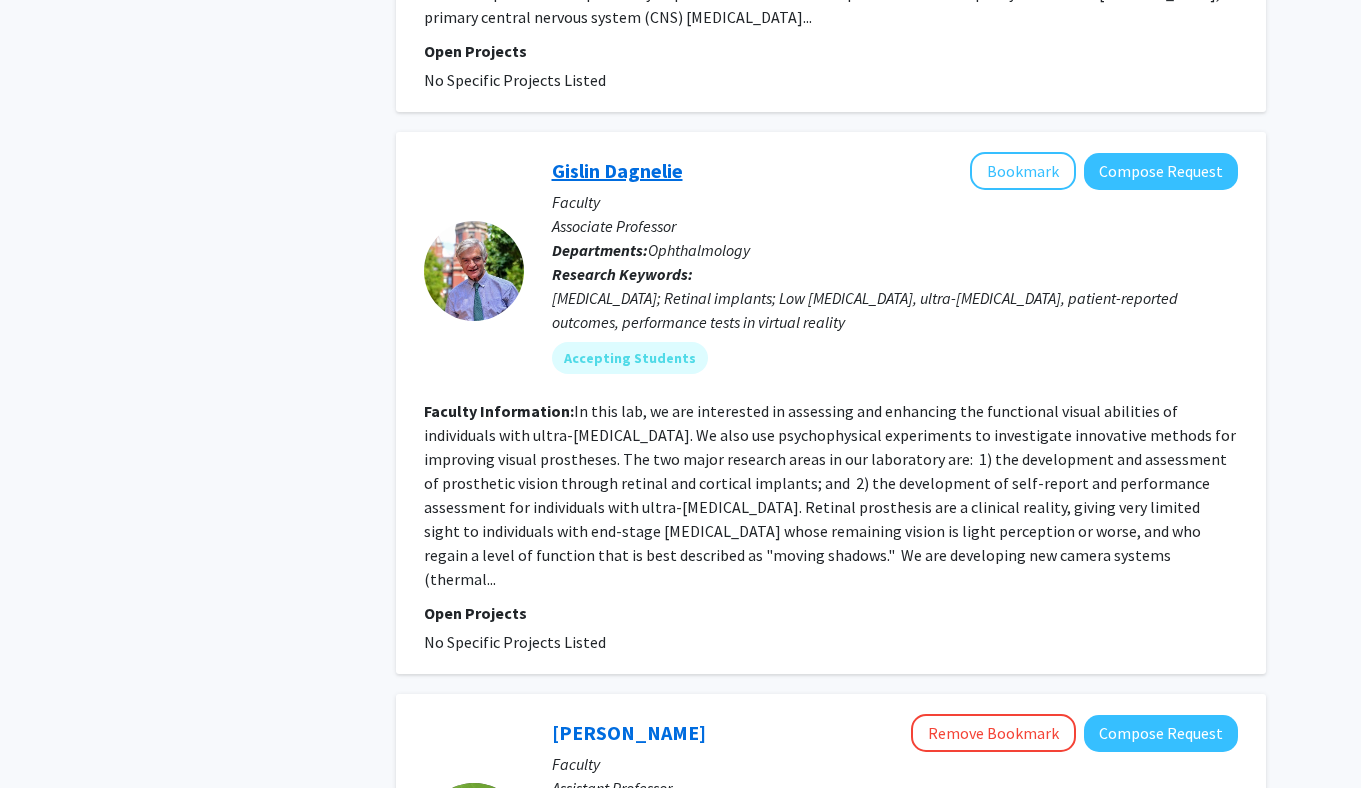 click on "Gislin Dagnelie" 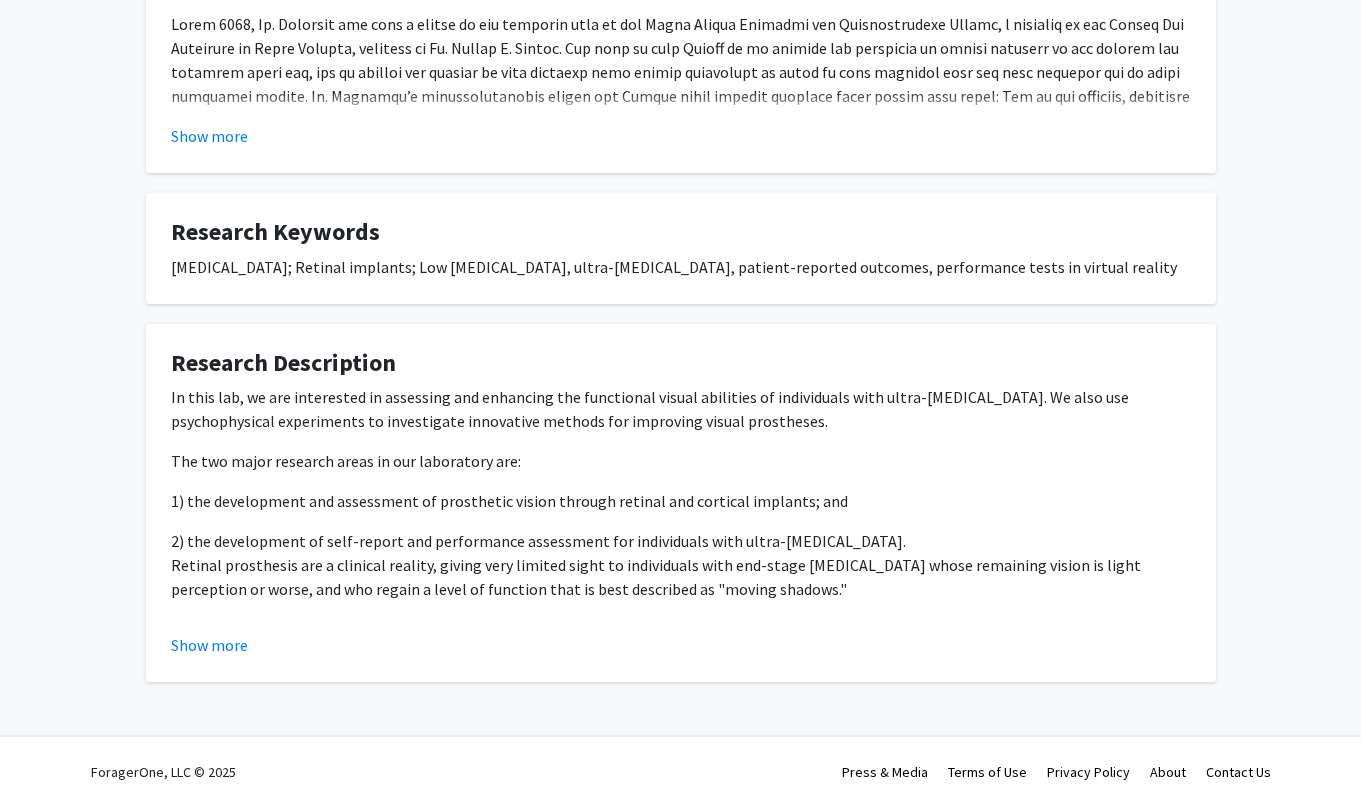 scroll, scrollTop: 592, scrollLeft: 0, axis: vertical 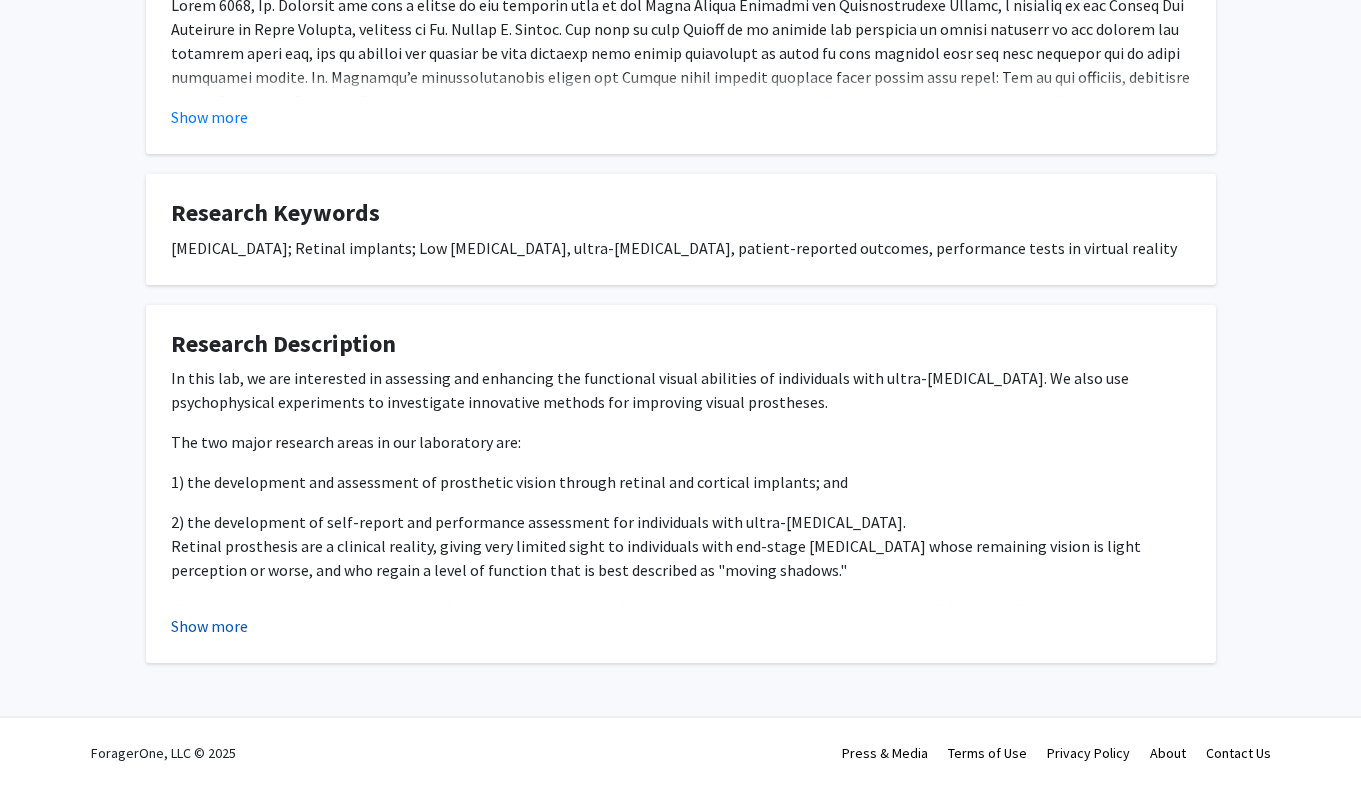 click on "Show more" 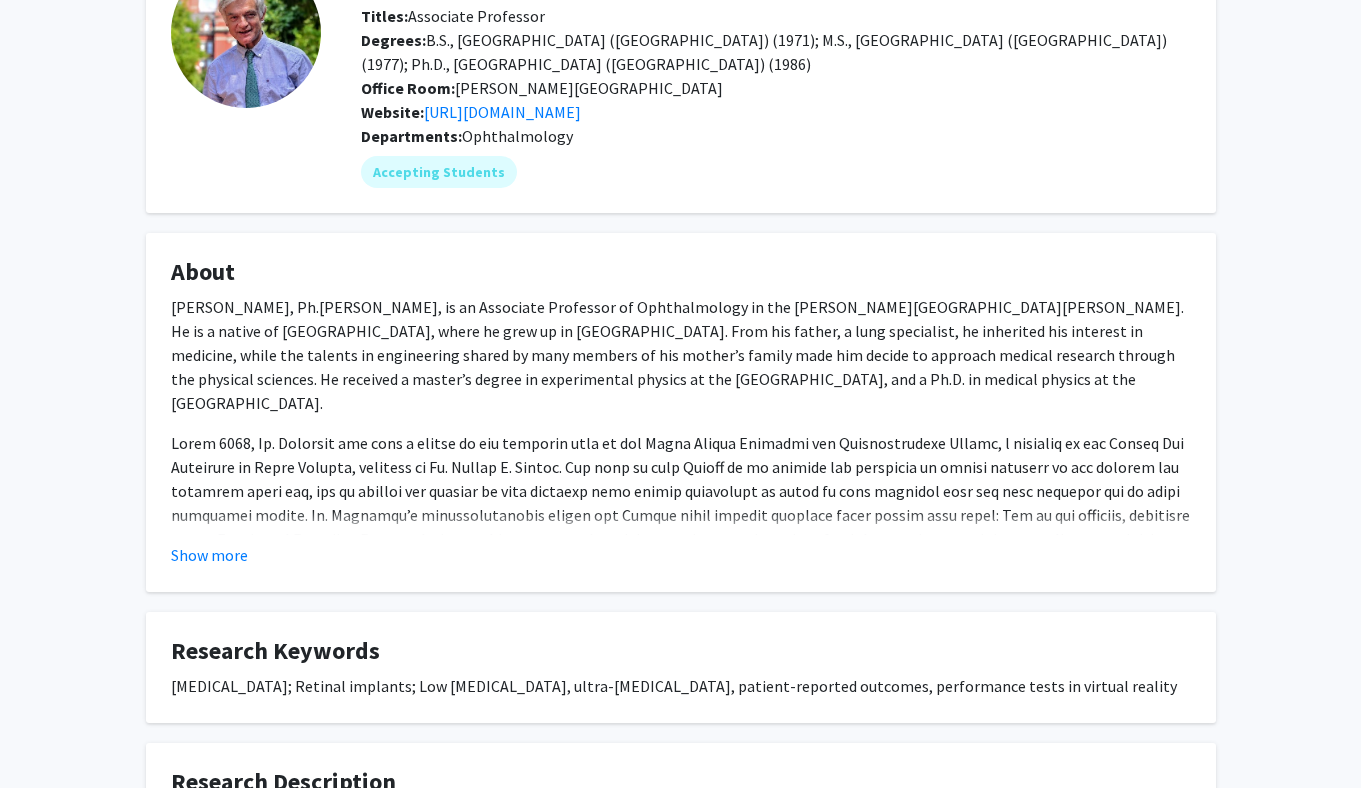 scroll, scrollTop: 0, scrollLeft: 0, axis: both 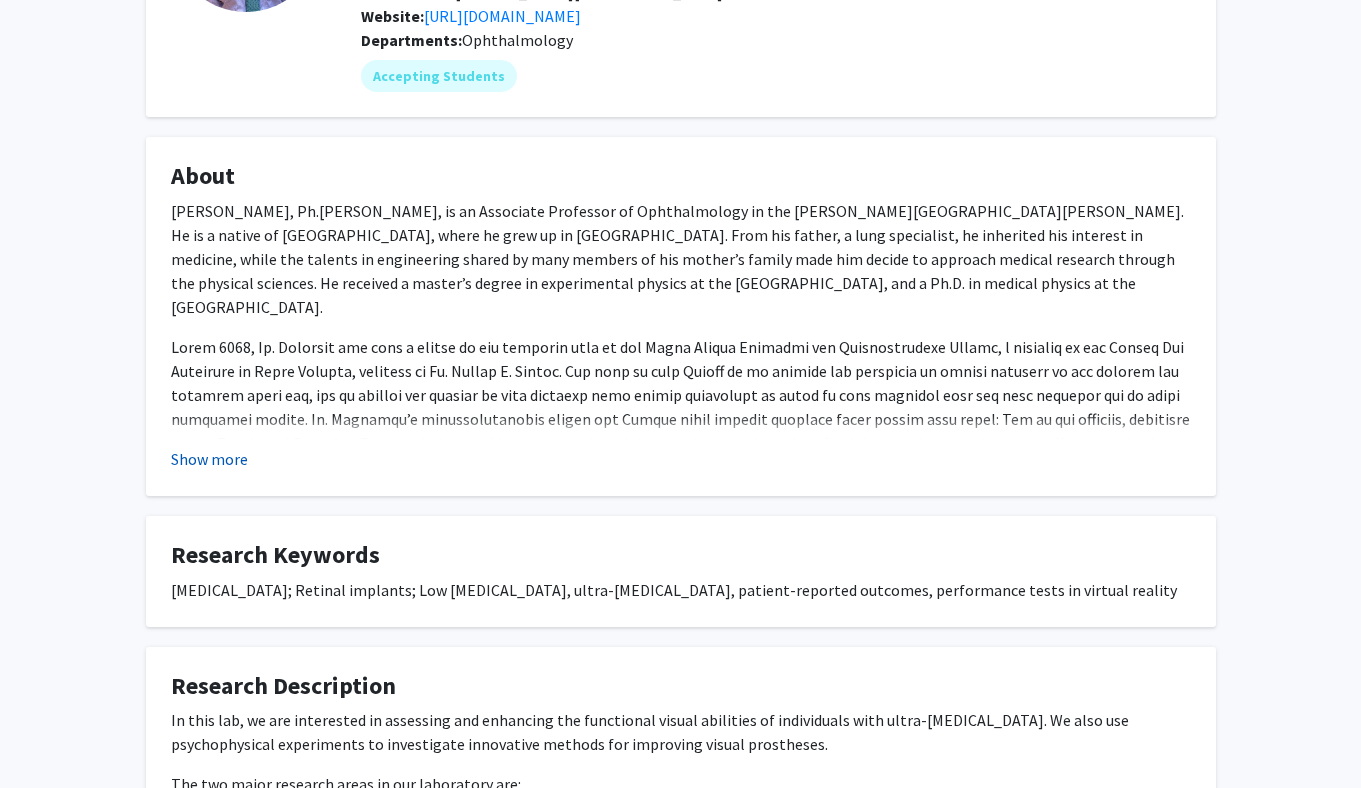 click on "Show more" 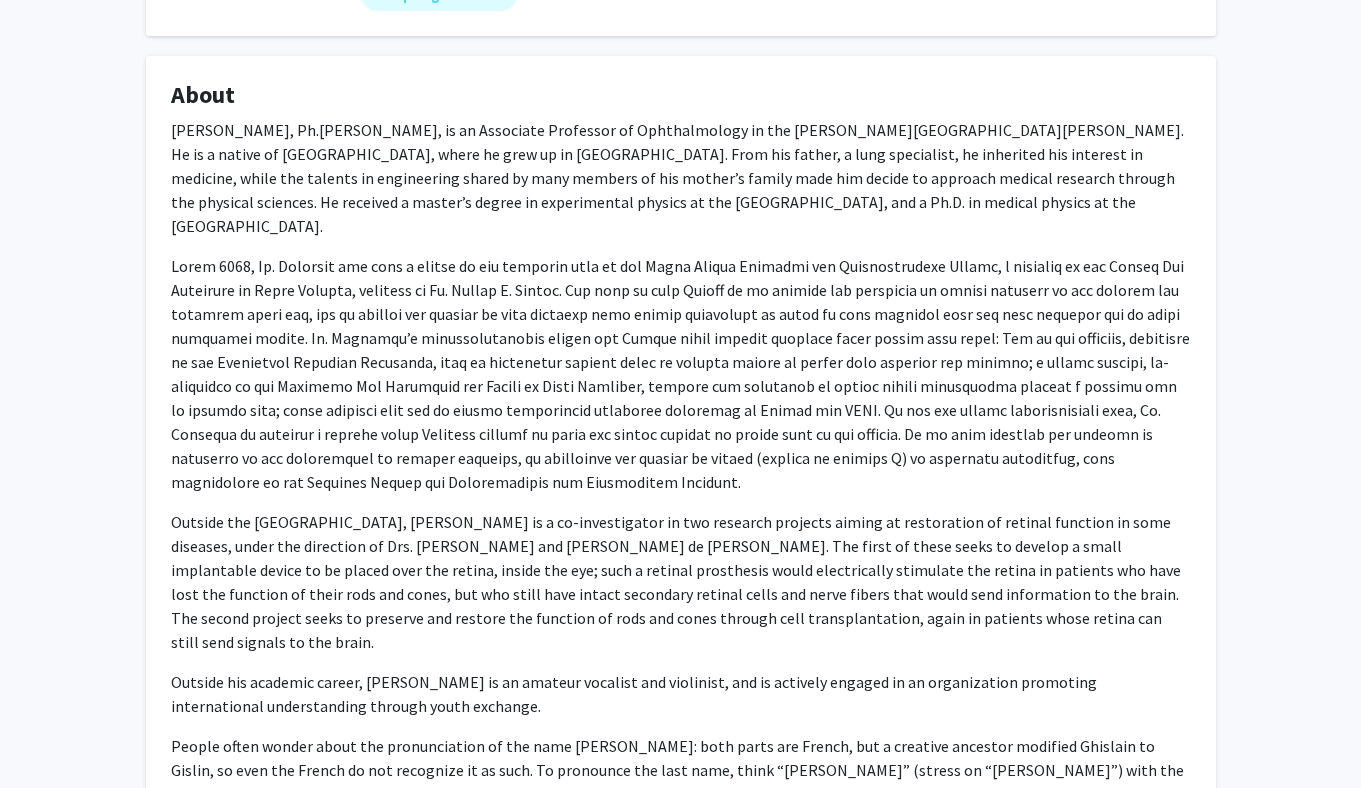 scroll, scrollTop: 336, scrollLeft: 0, axis: vertical 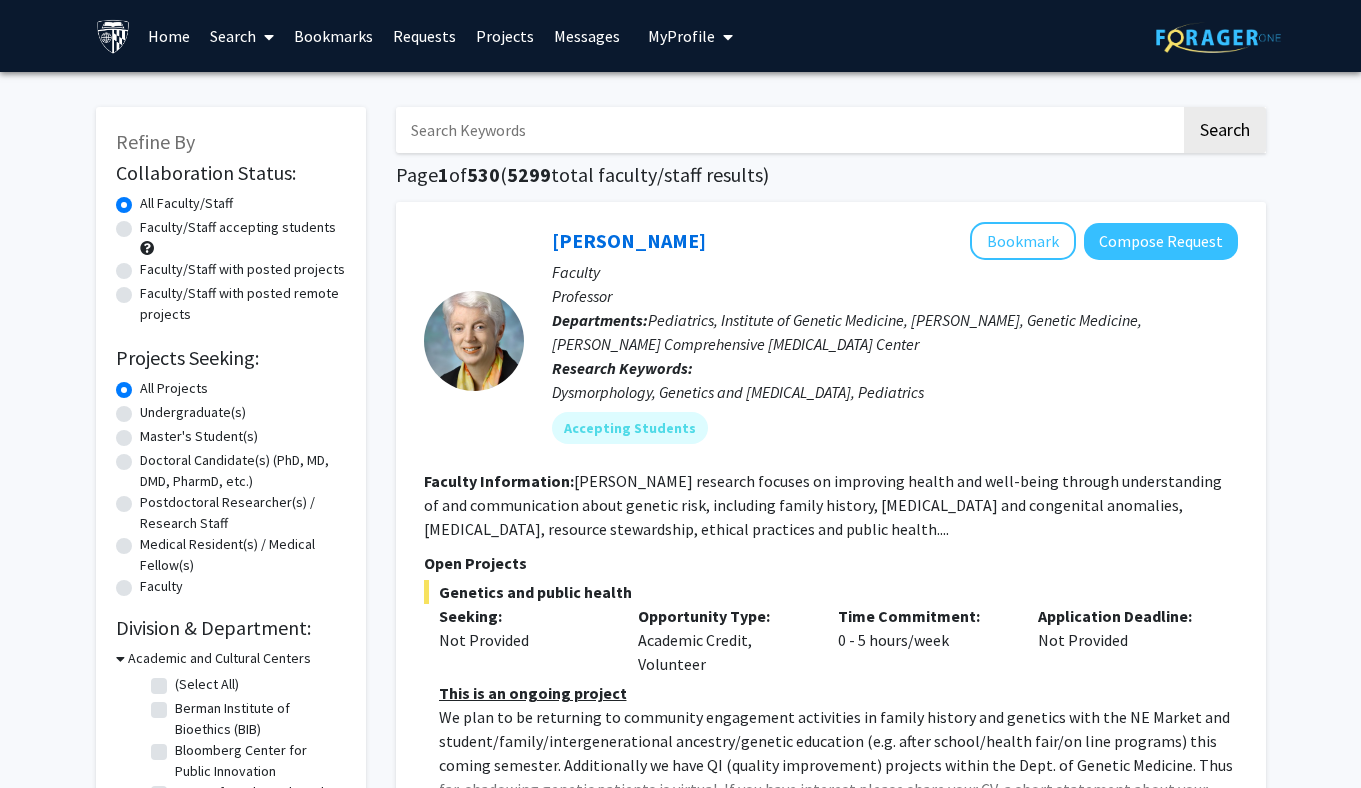 click 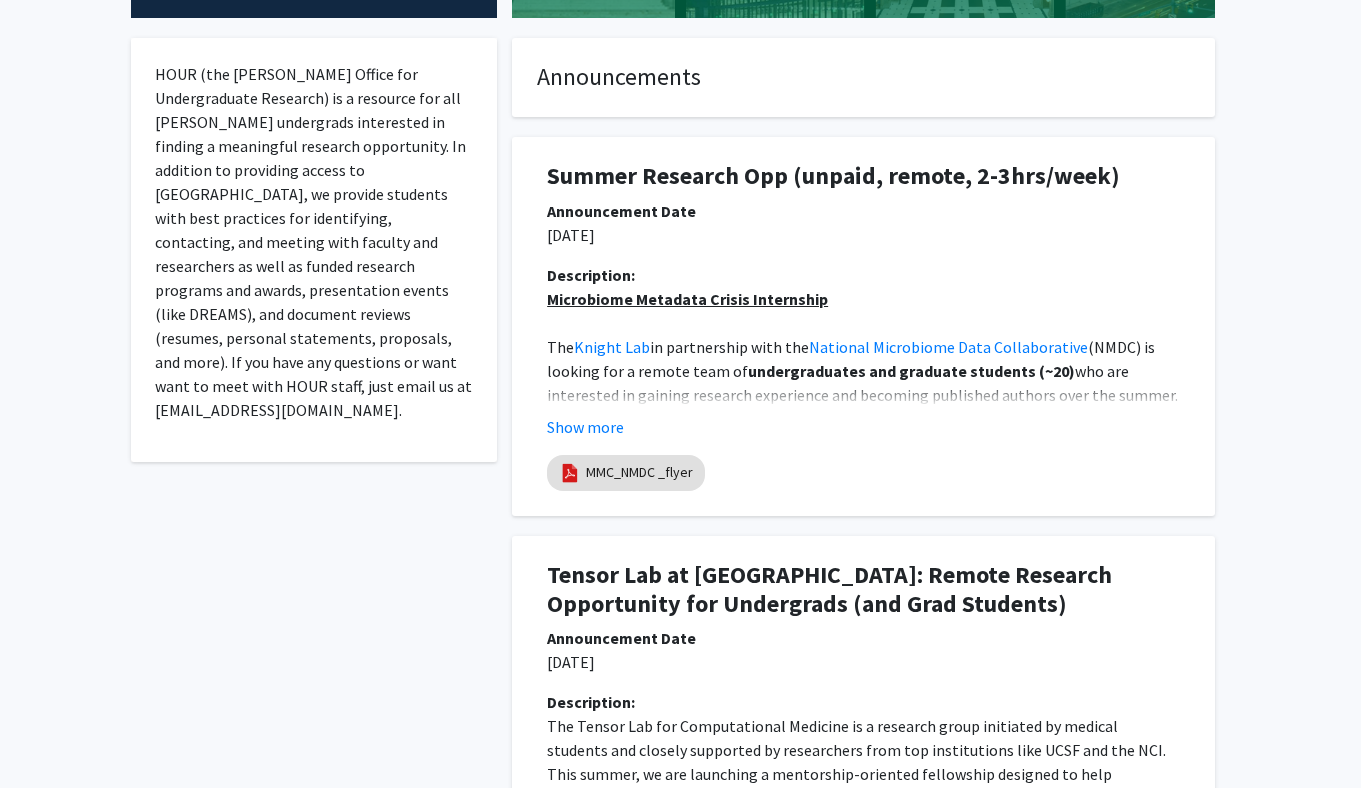 scroll, scrollTop: 0, scrollLeft: 0, axis: both 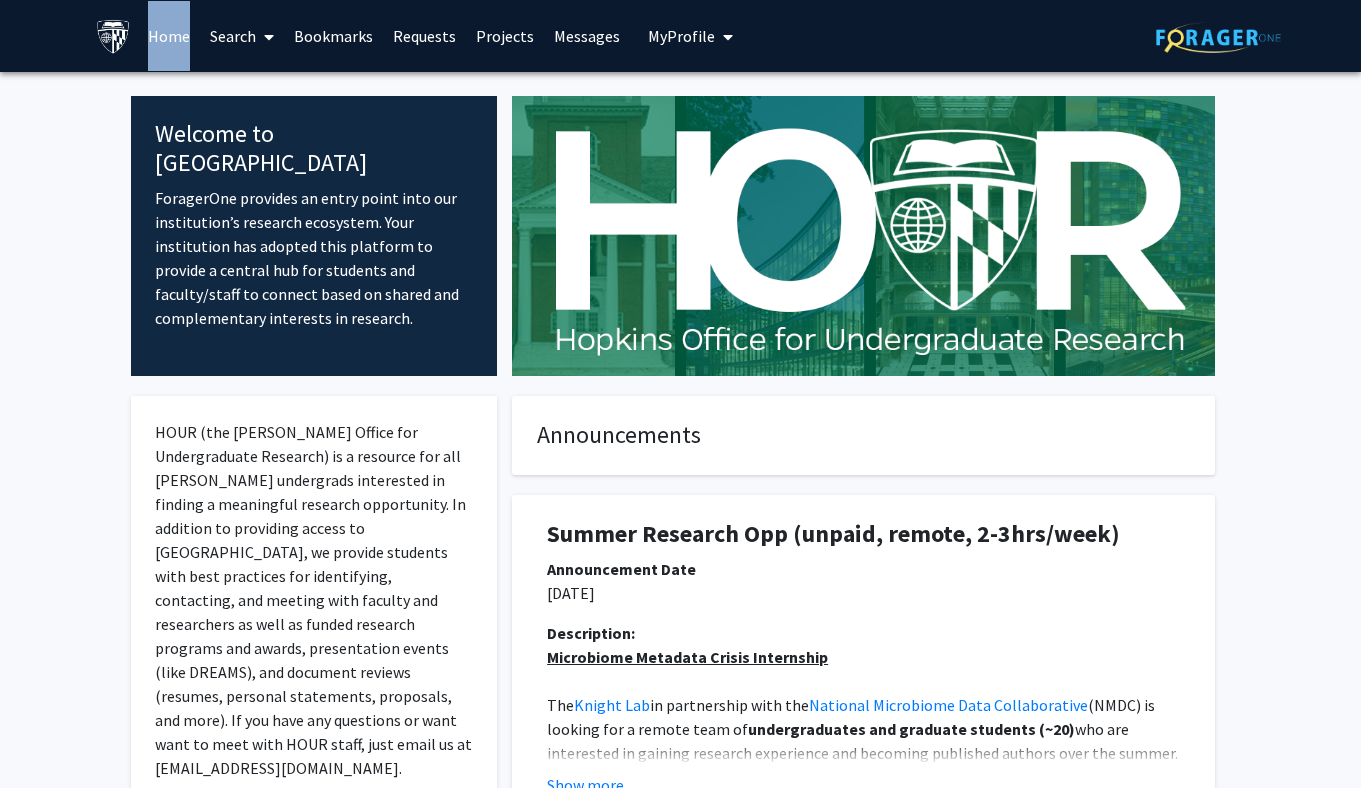 click at bounding box center (728, 37) 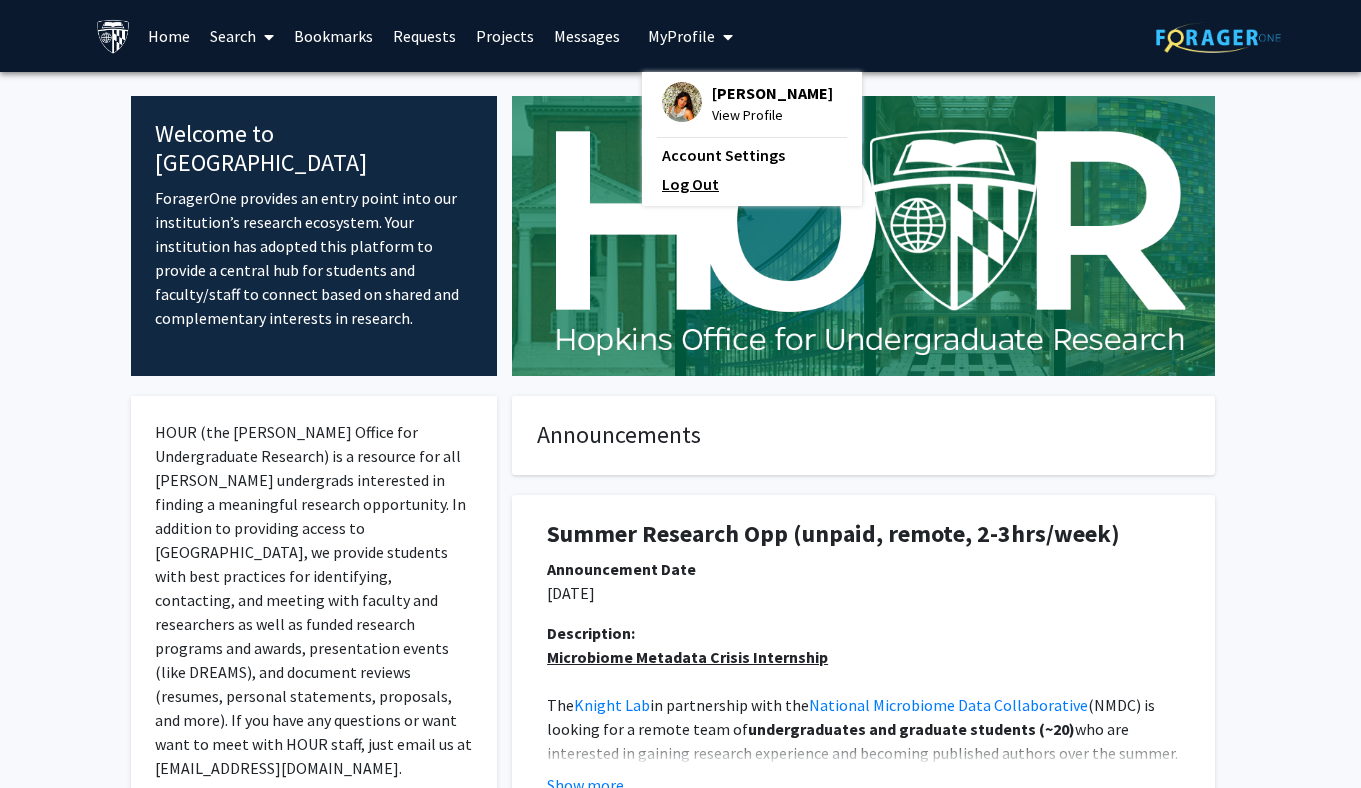 click on "Log Out" at bounding box center (752, 184) 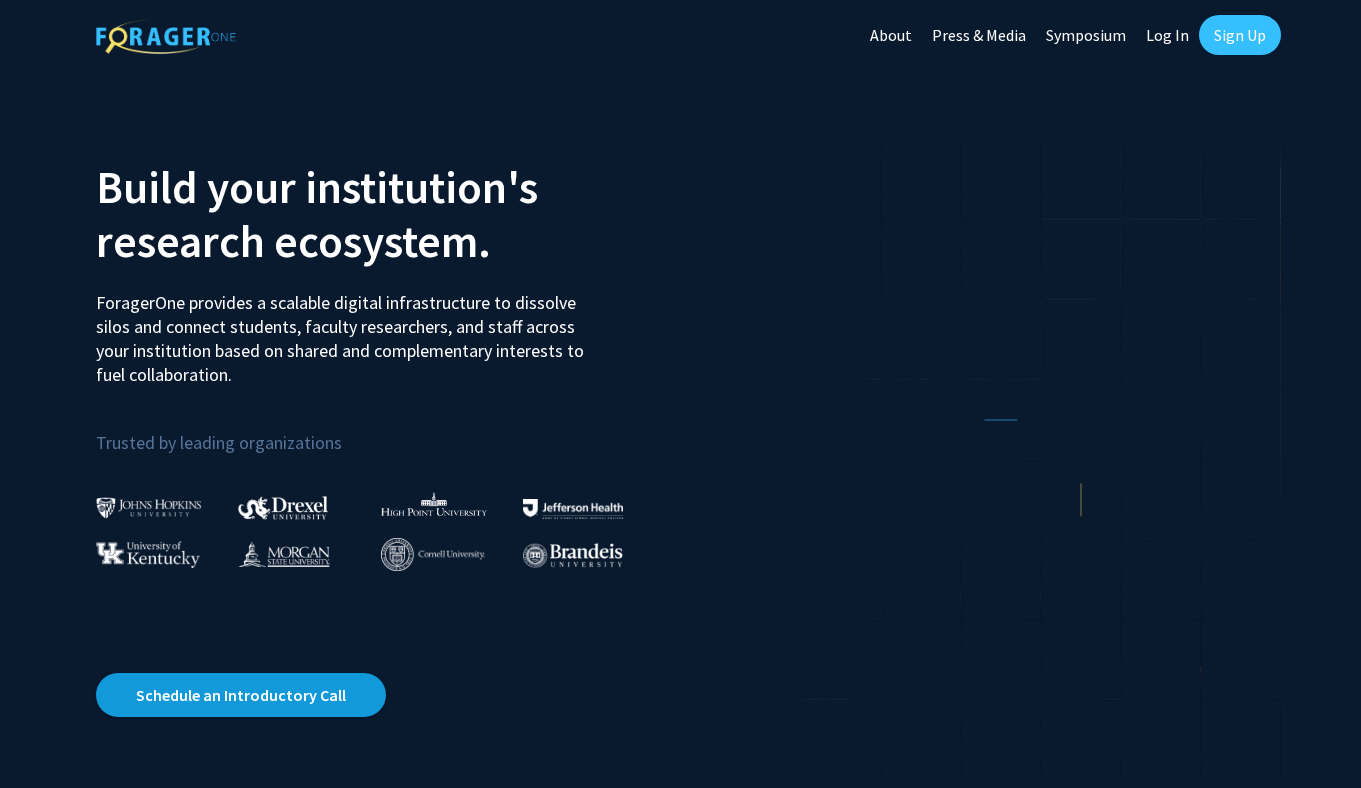 scroll, scrollTop: 0, scrollLeft: 0, axis: both 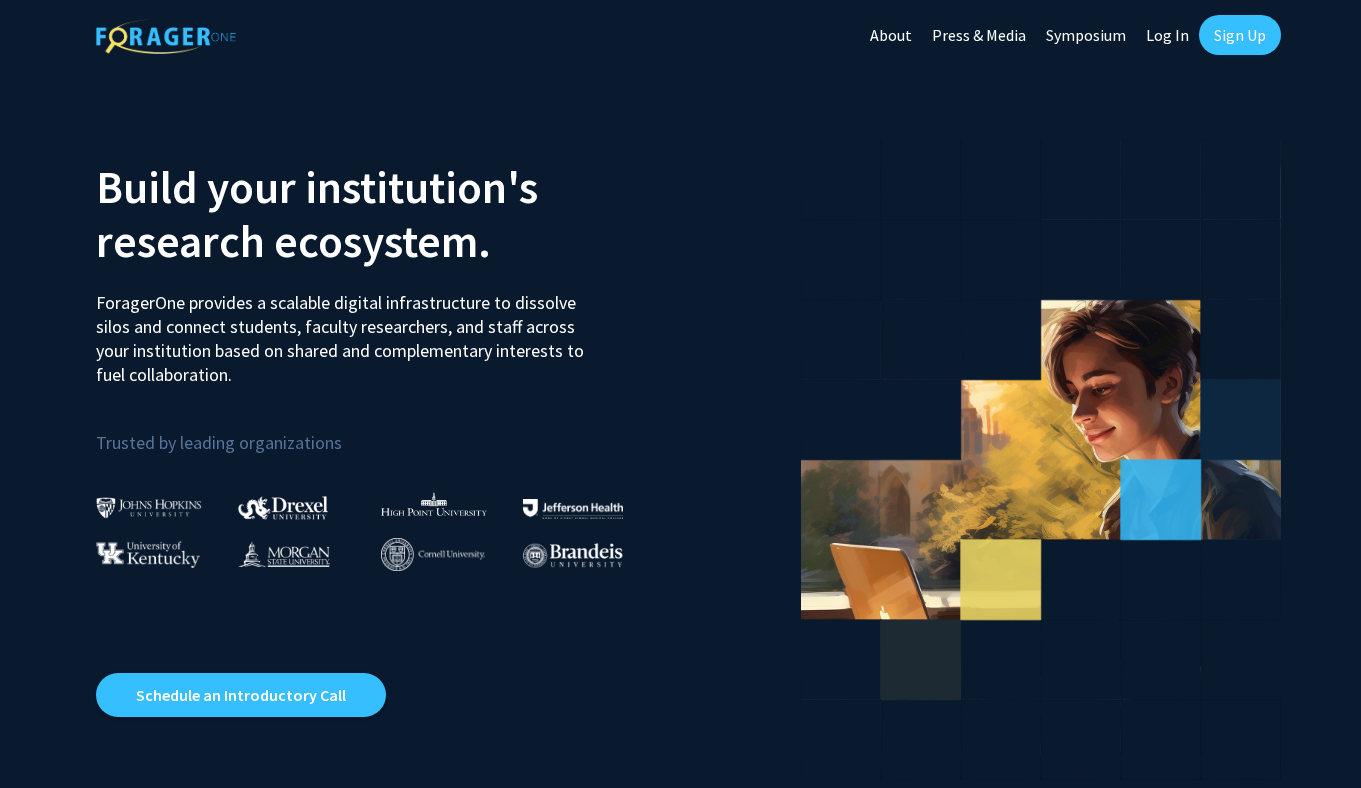 click on "Log In" 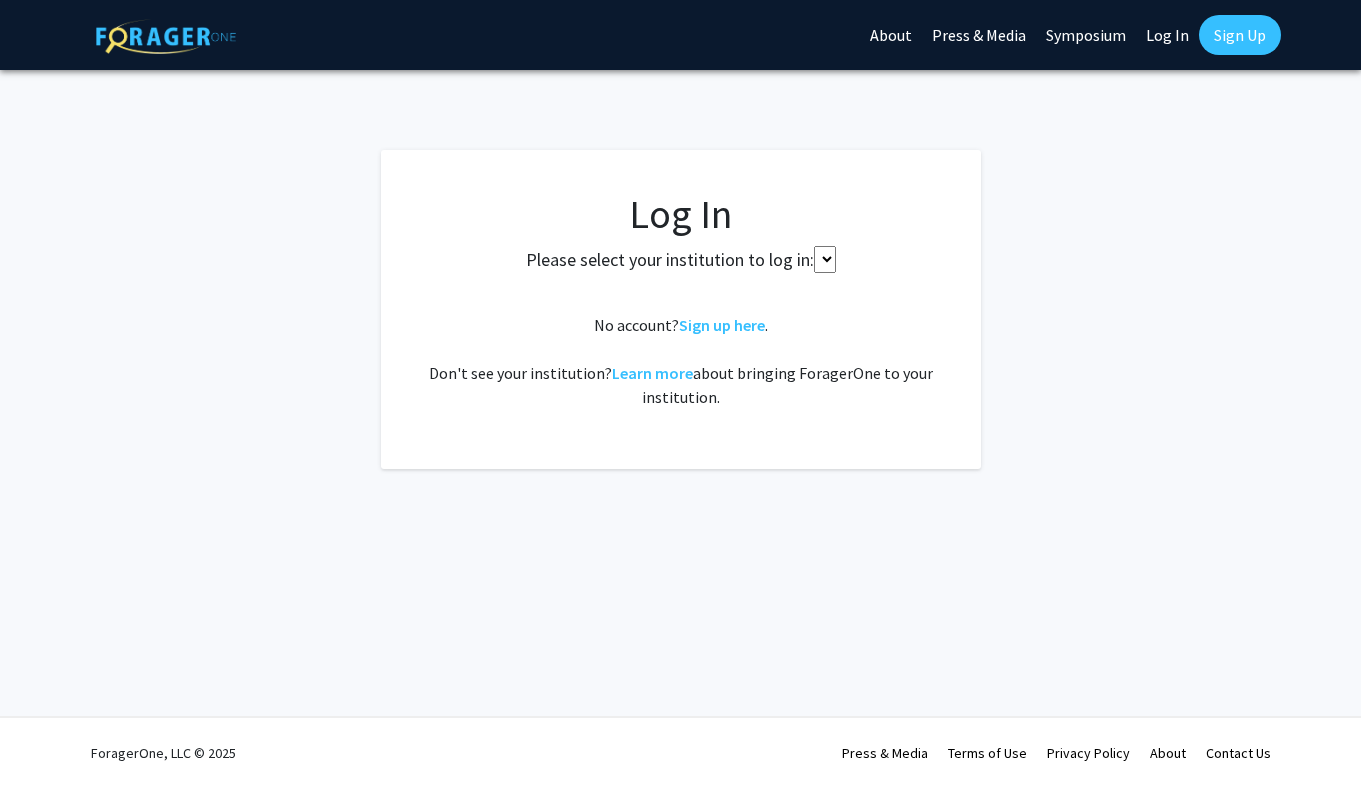 select 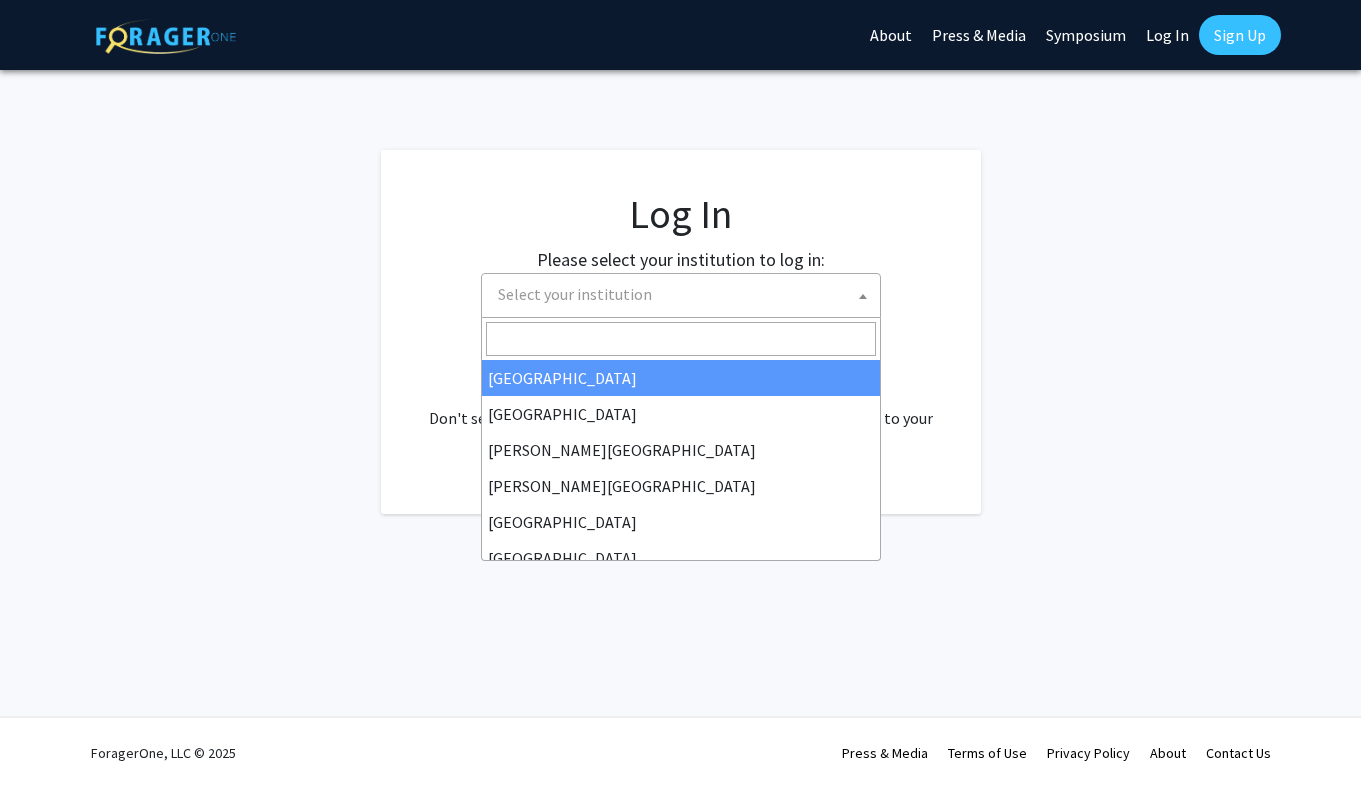 click on "Select your institution" at bounding box center (685, 294) 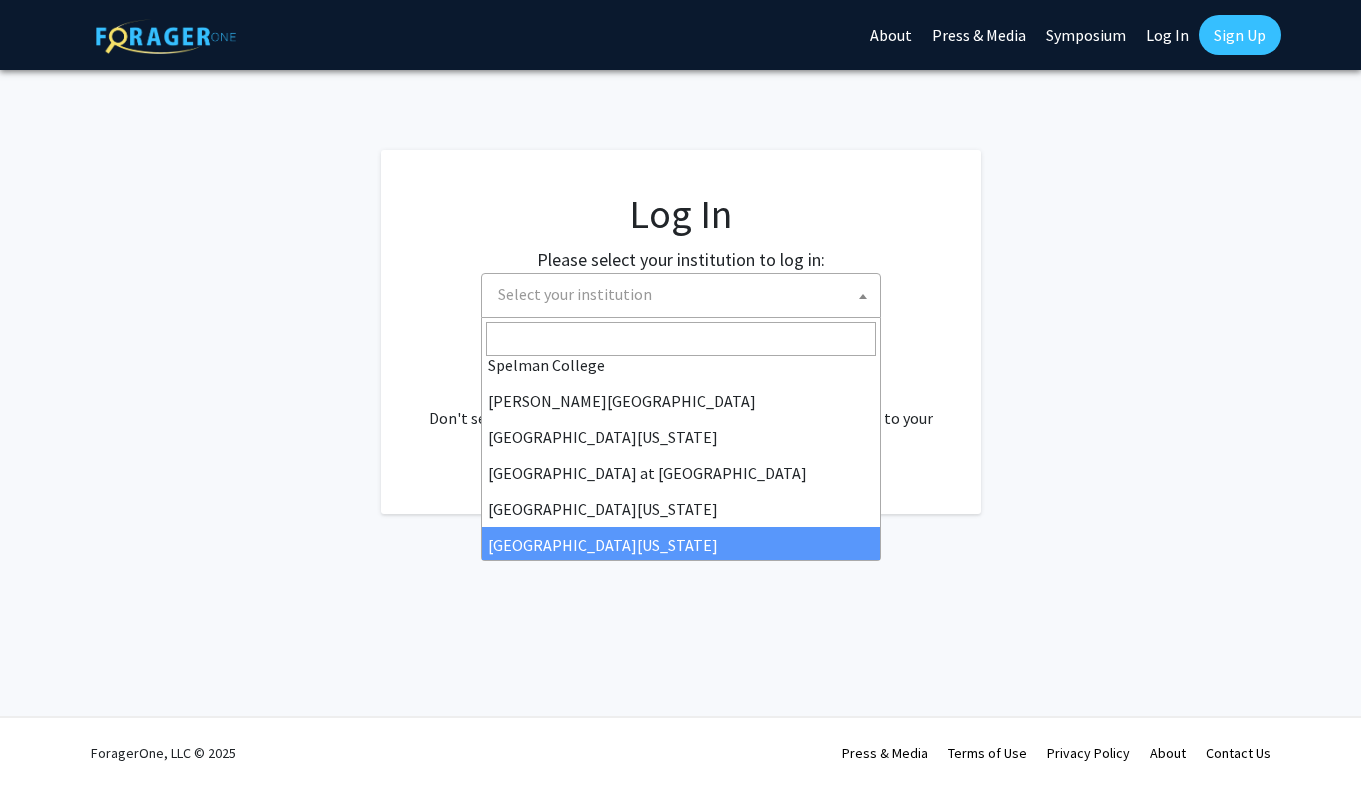 scroll, scrollTop: 700, scrollLeft: 0, axis: vertical 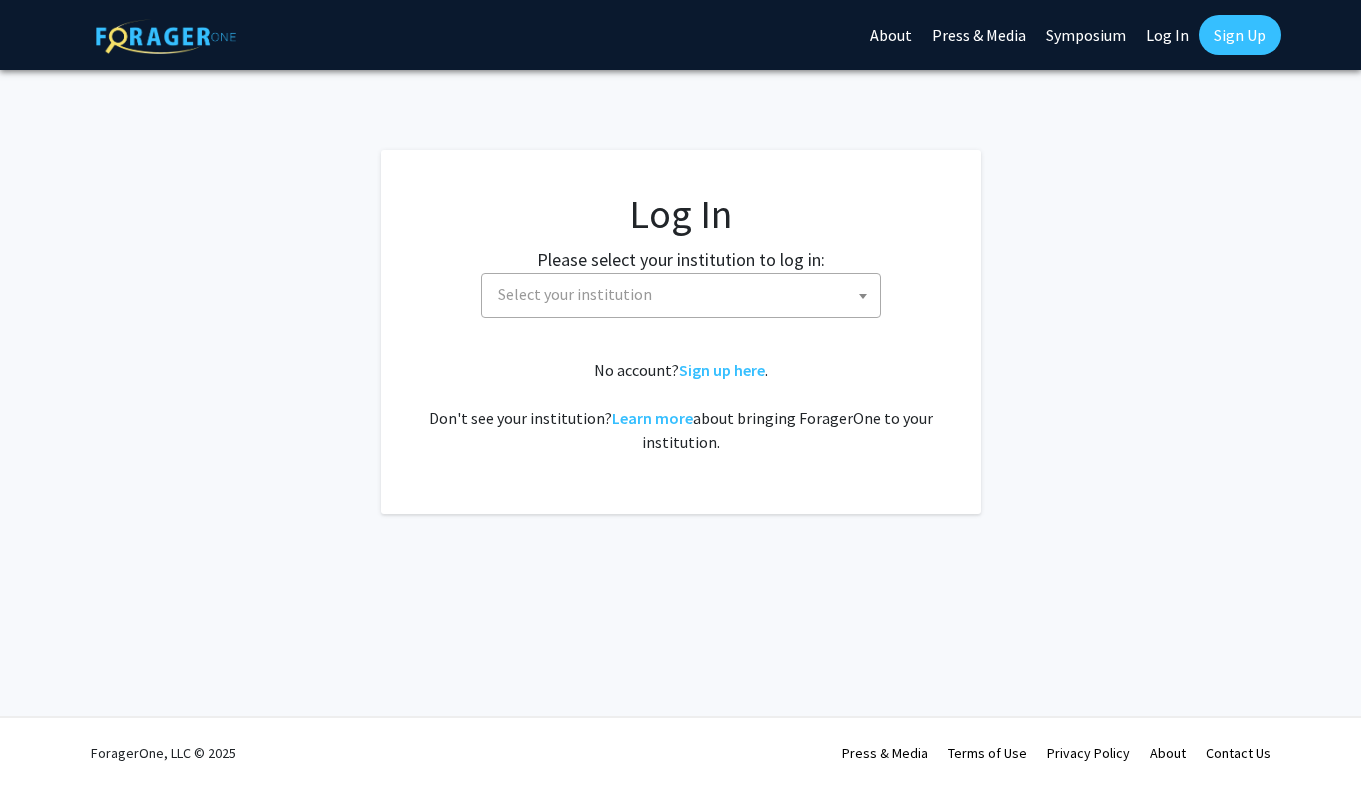 click on "Log In Please select your institution to log in: Baylor University Brandeis University Christopher Newport University Clark Atlanta University Drexel University East Carolina University Eastern Michigan University Emory University Grand Valley State University Harvard University and Affiliated Hospitals High Point University Johns Hopkins University Kansas State University Morehouse College Morehouse School of Medicine Morgan State University Northern Illinois University Spelman College Thomas Jefferson University University of Georgia University of Hawaiʻi at Mānoa University of Kentucky University of Maryland University of Missouri Wayne State University Select your institution  No account?  Sign up here .   Don't see your institution?  Learn more  about bringing ForagerOne to your institution." 